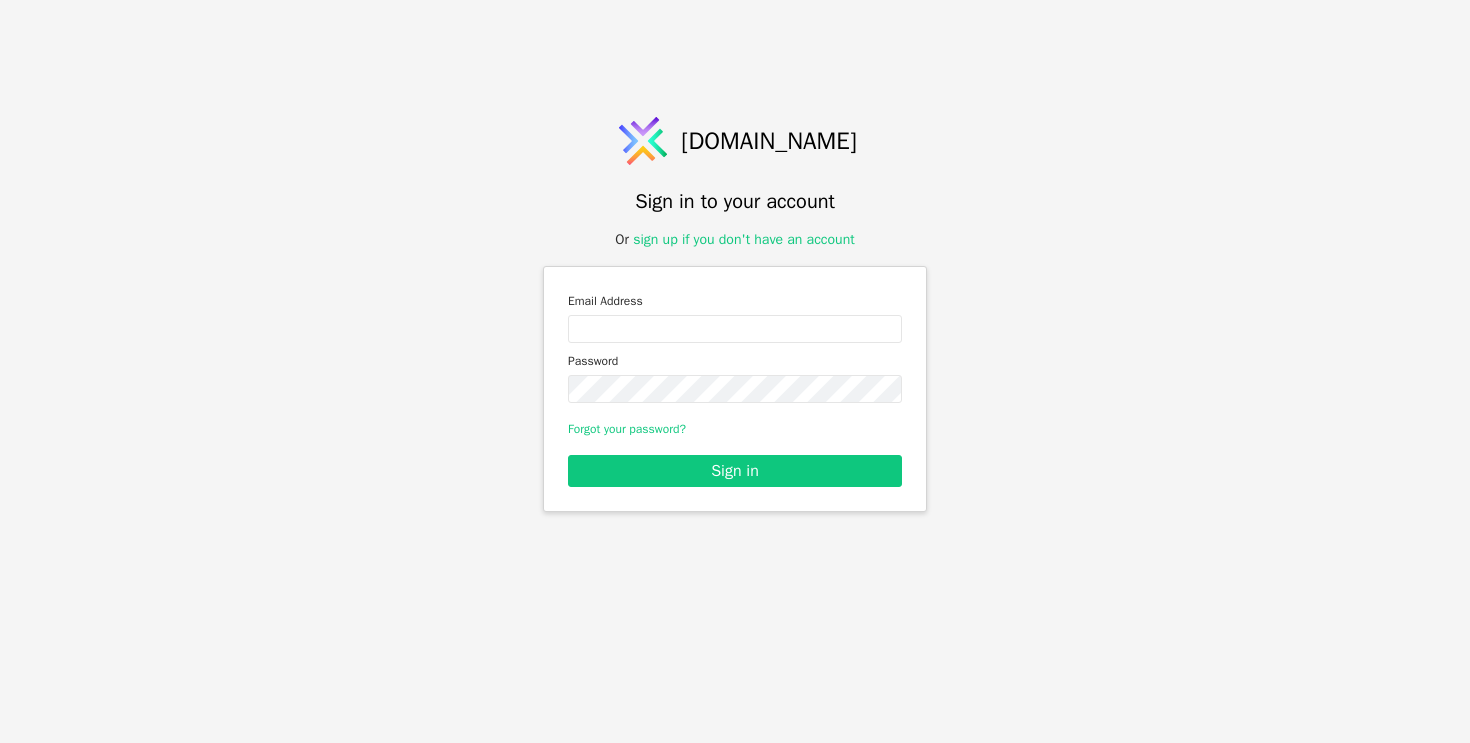 scroll, scrollTop: 0, scrollLeft: 0, axis: both 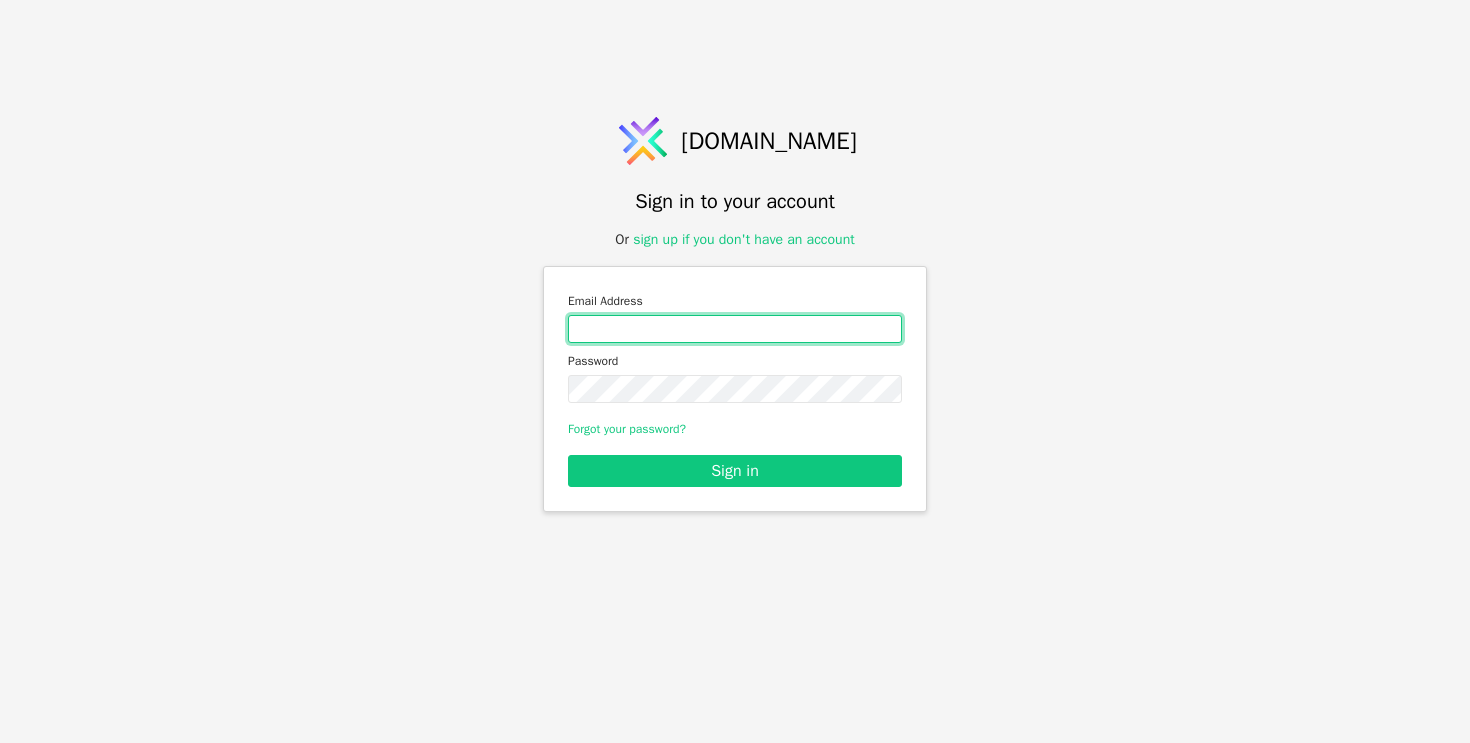 click at bounding box center [735, 329] 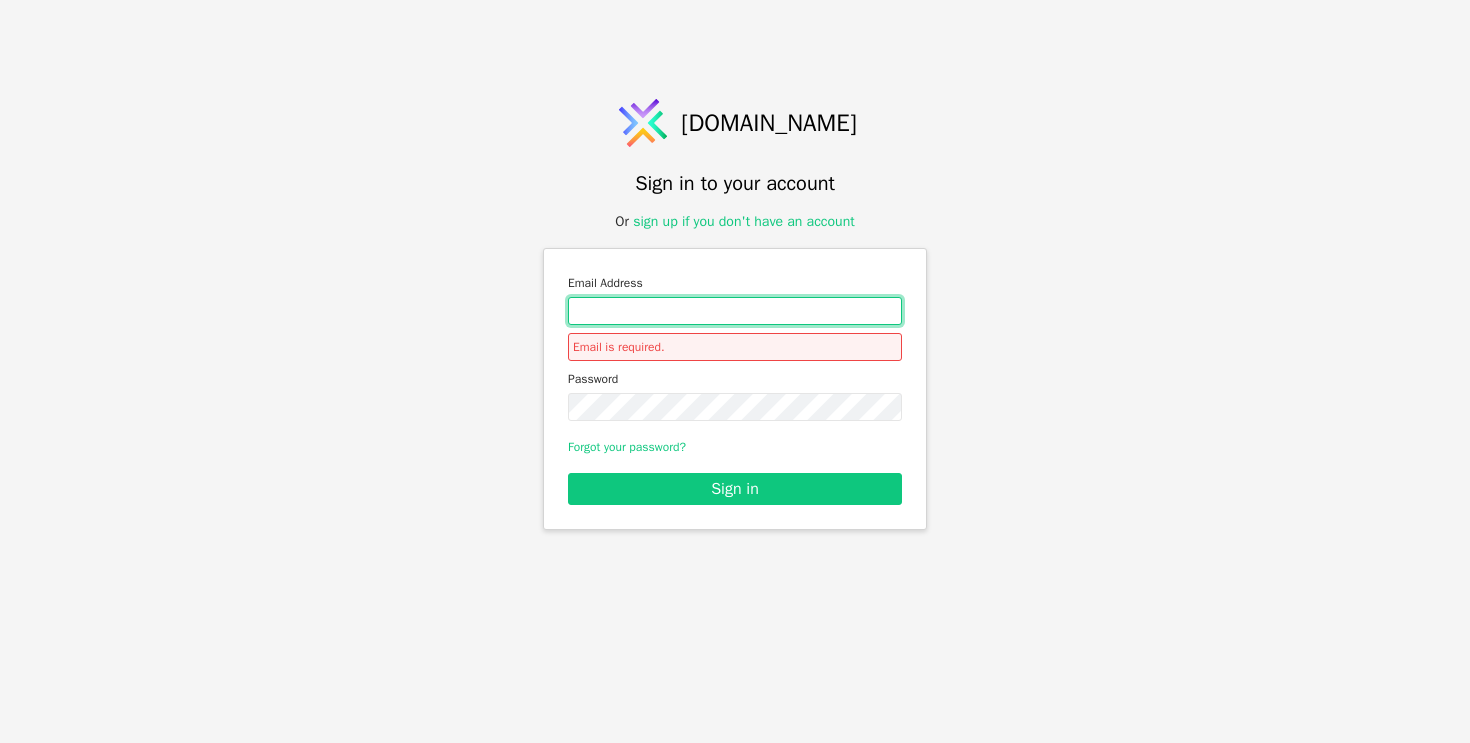 type on "[PERSON_NAME][EMAIL_ADDRESS][DOMAIN_NAME]" 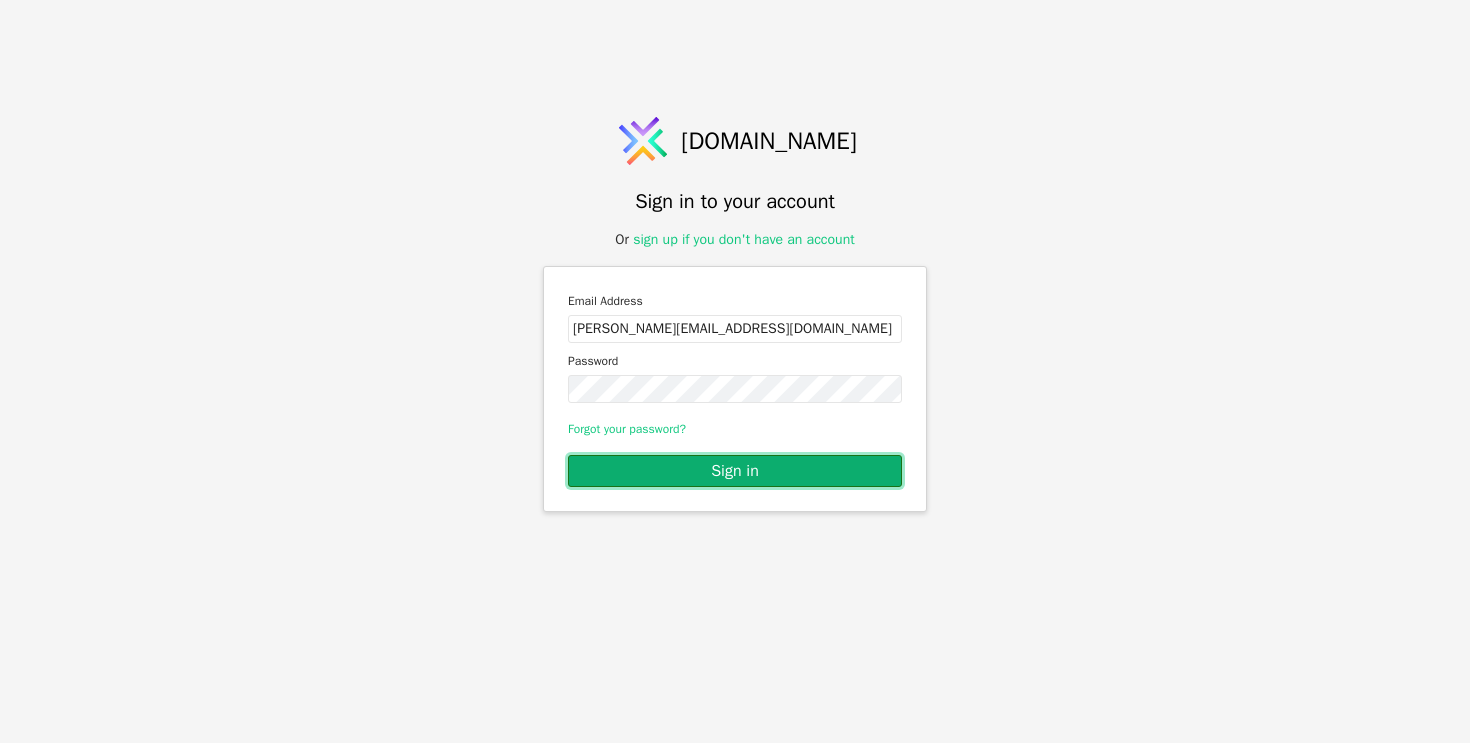 click on "Sign in" at bounding box center [735, 471] 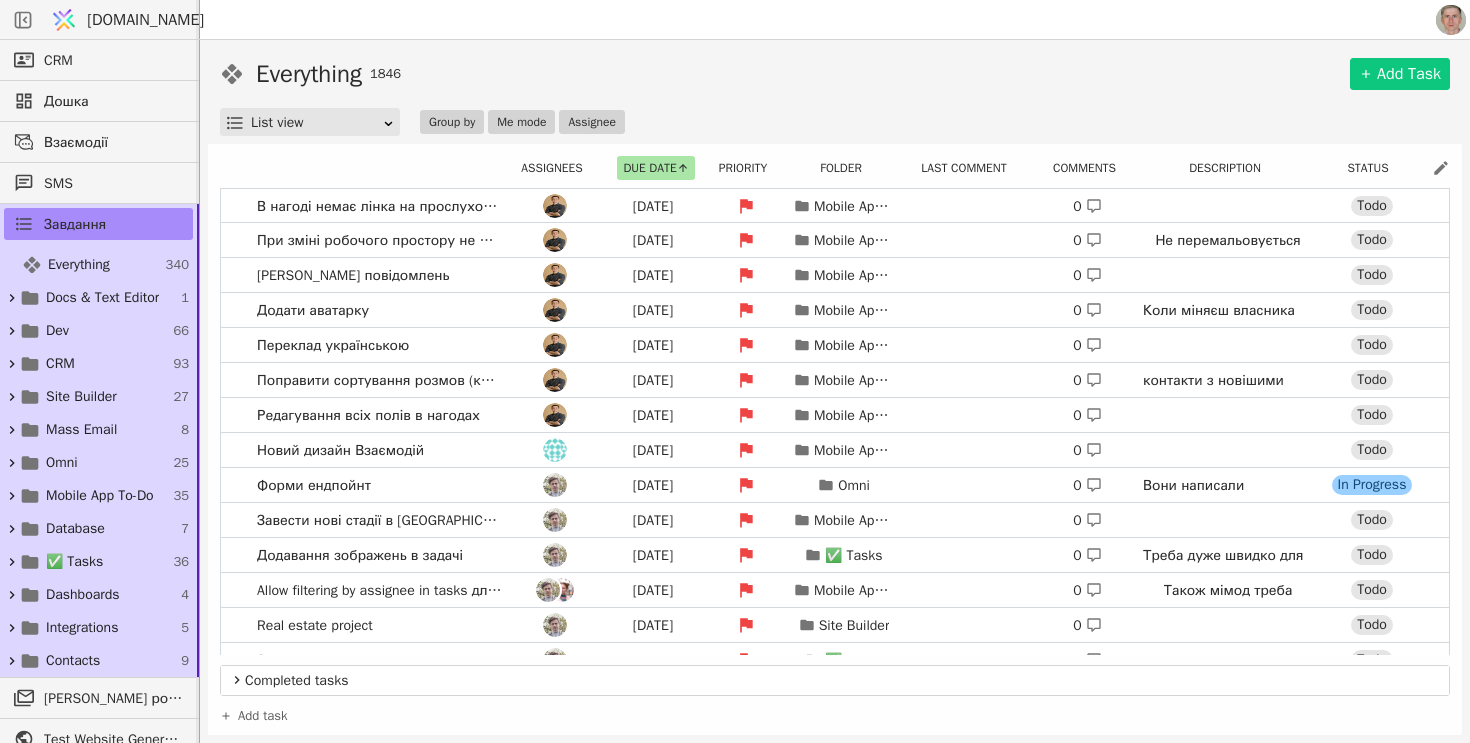 click on "Everything 1846 Add Task" at bounding box center (835, 74) 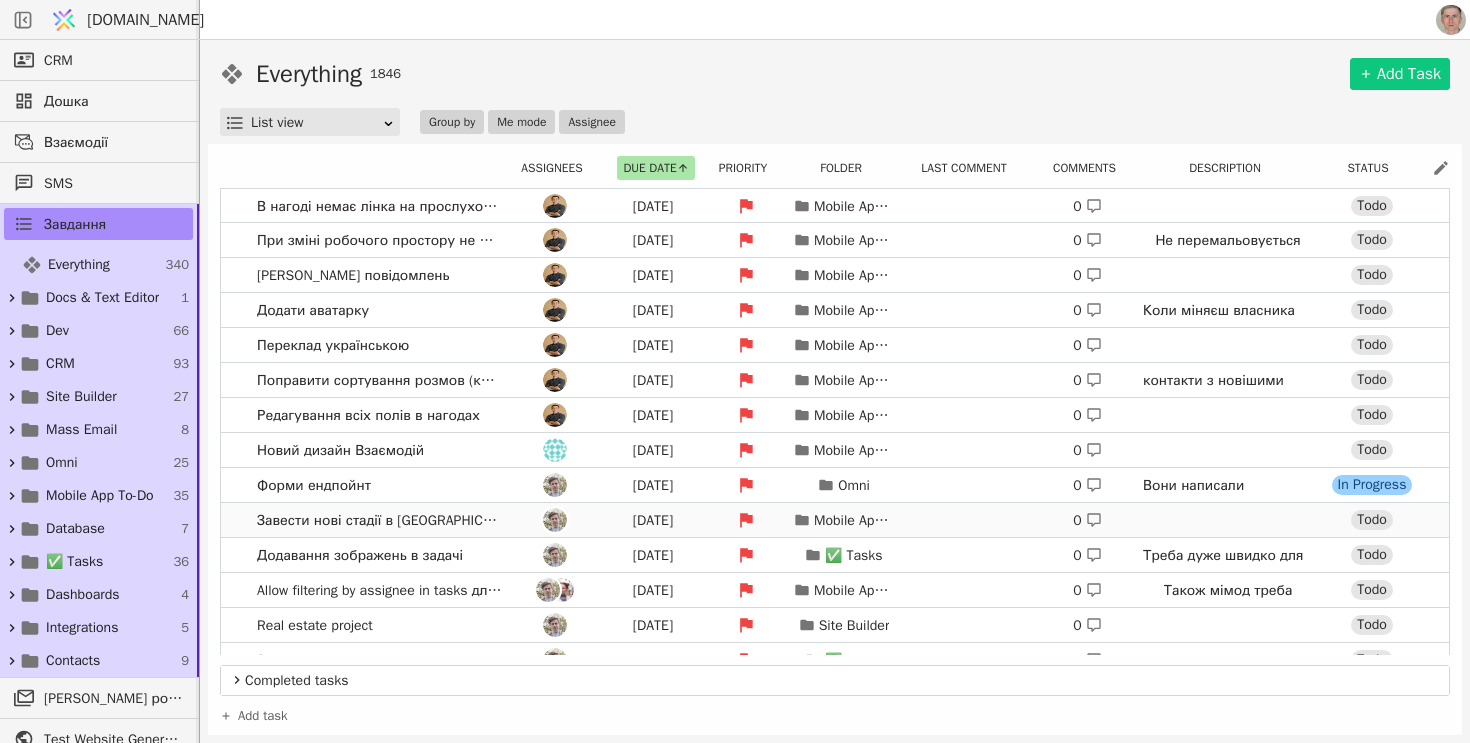 click at bounding box center [555, 520] 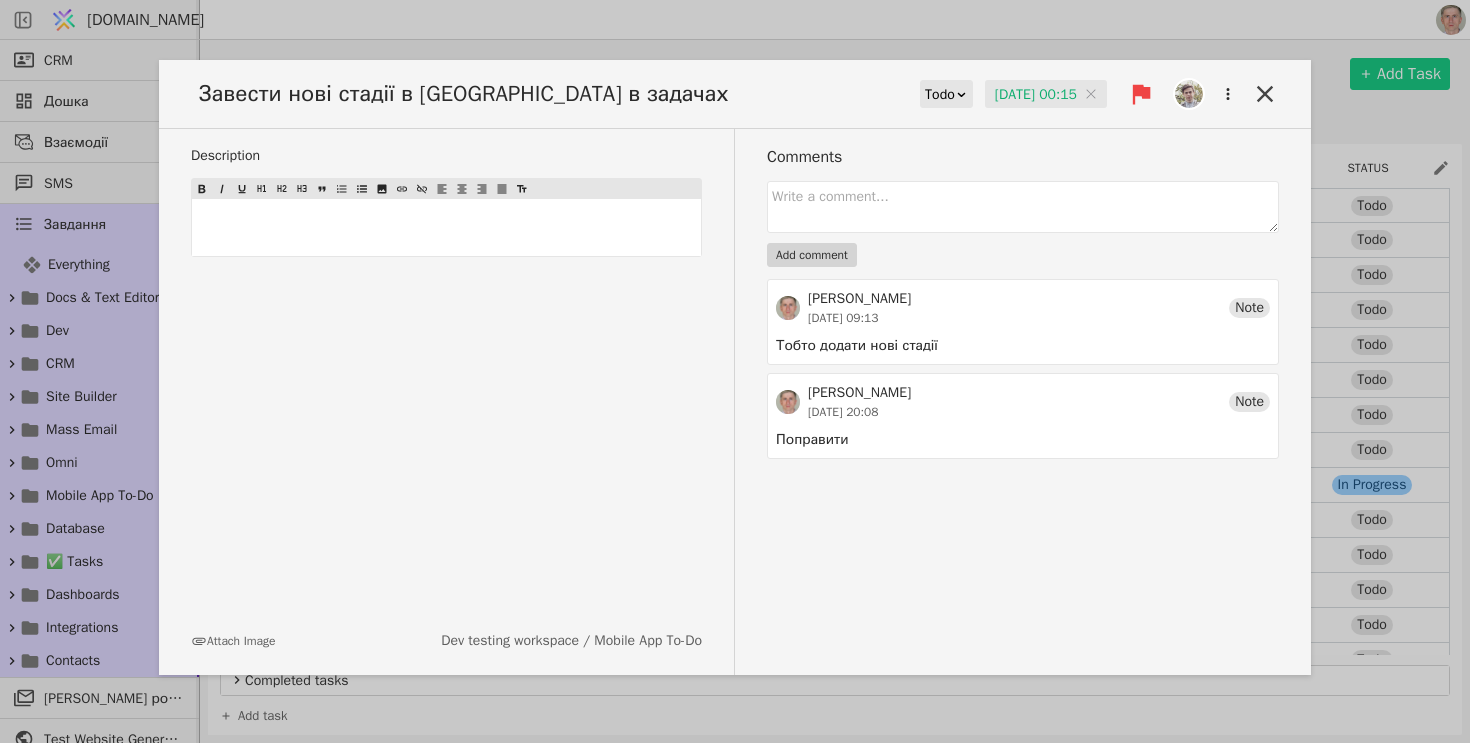 click on "Todo" at bounding box center (940, 95) 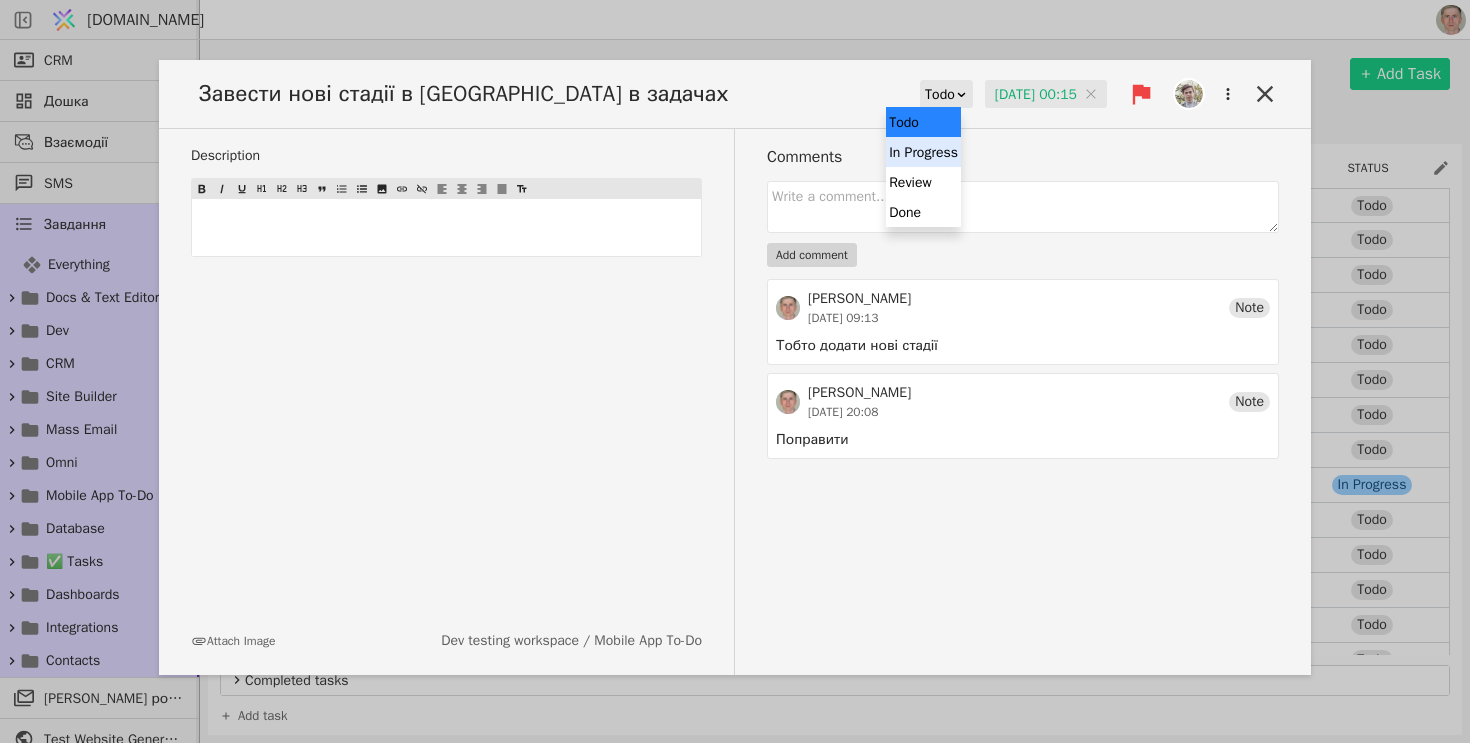 click on "In Progress" at bounding box center (923, 152) 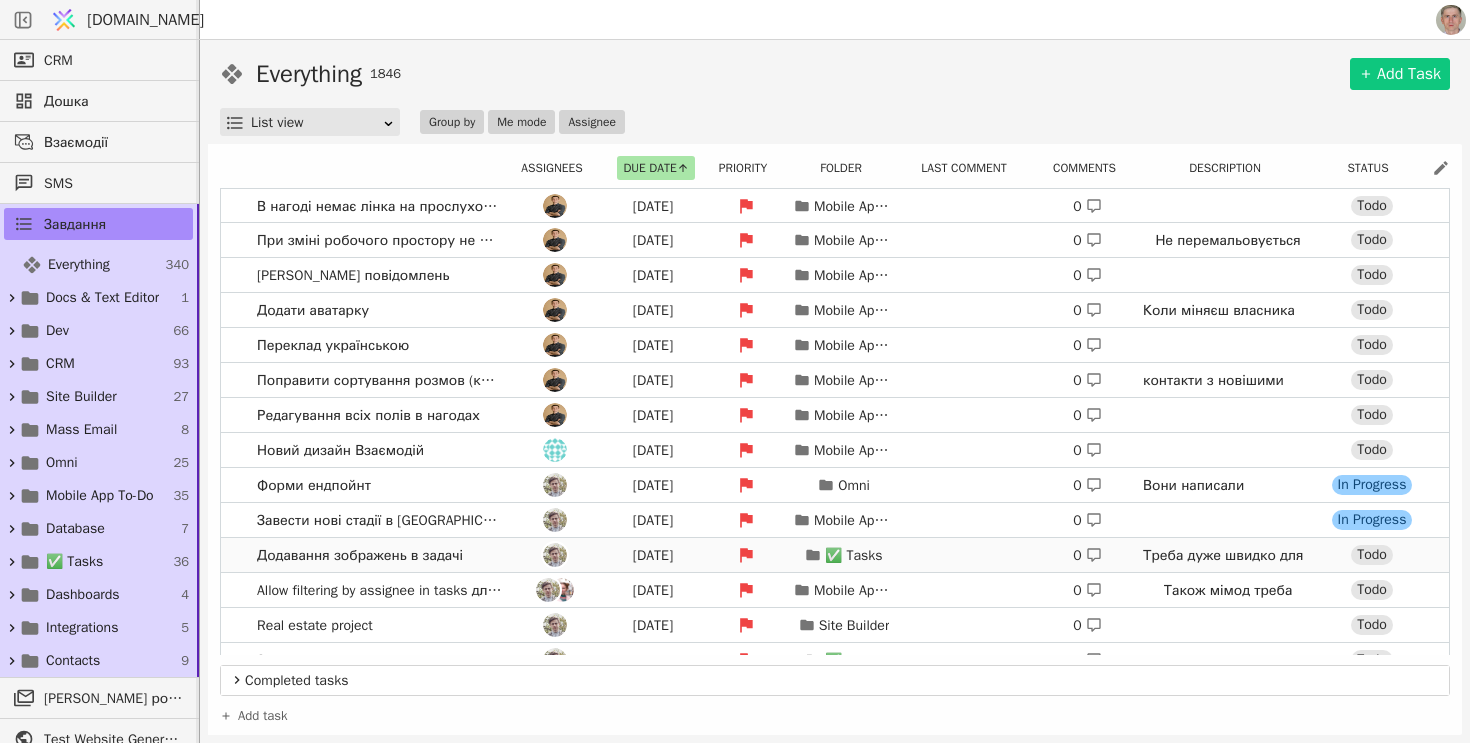click on "[DATE]" at bounding box center [653, 555] 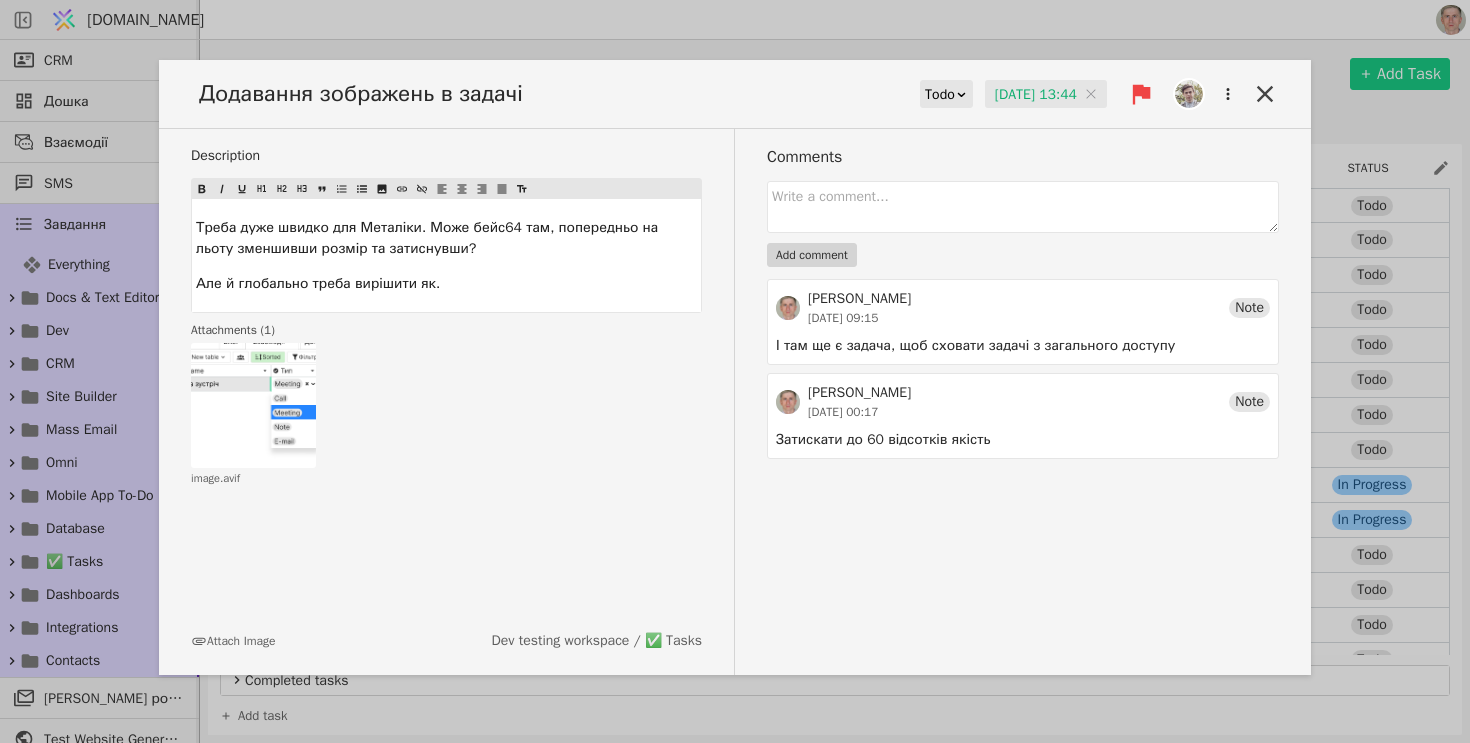 click on "Todo" at bounding box center (940, 95) 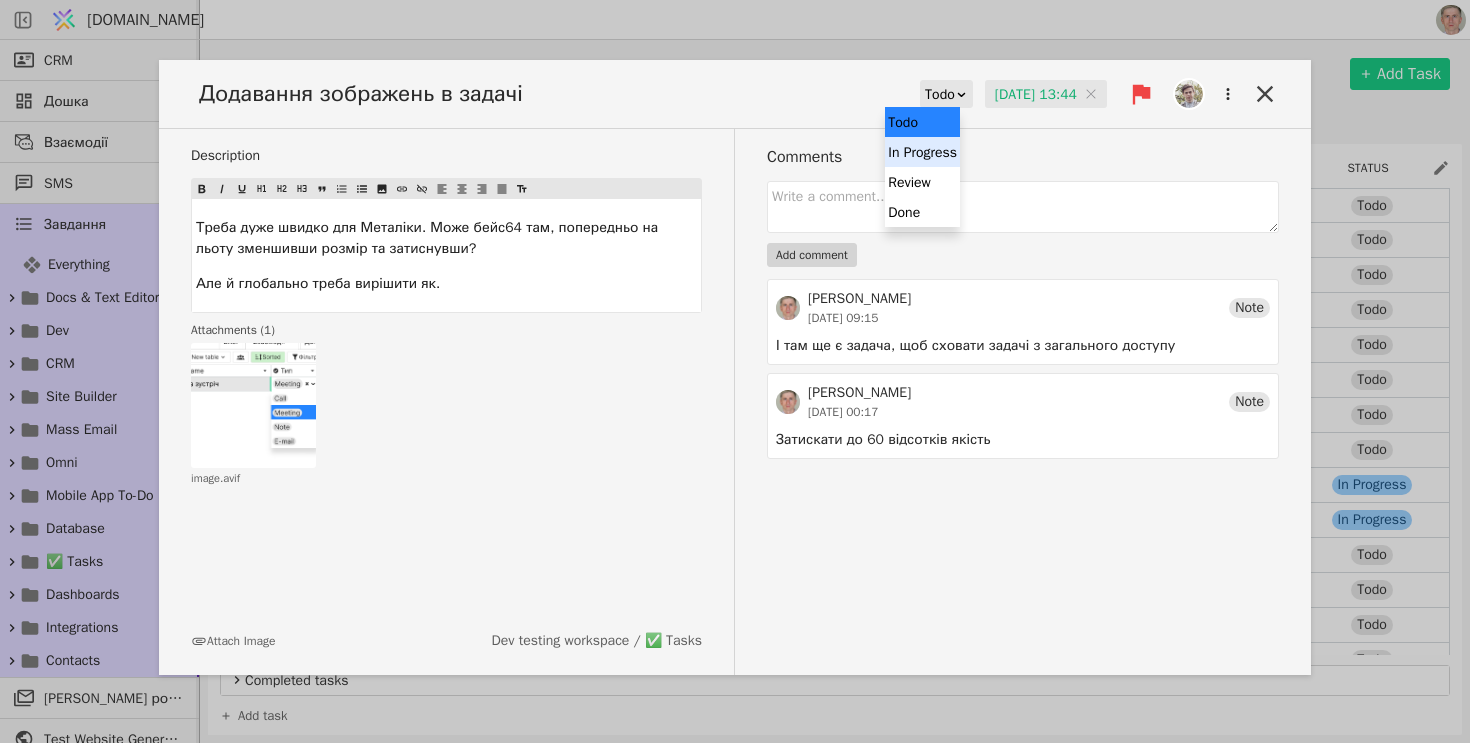 click on "In Progress" at bounding box center (922, 152) 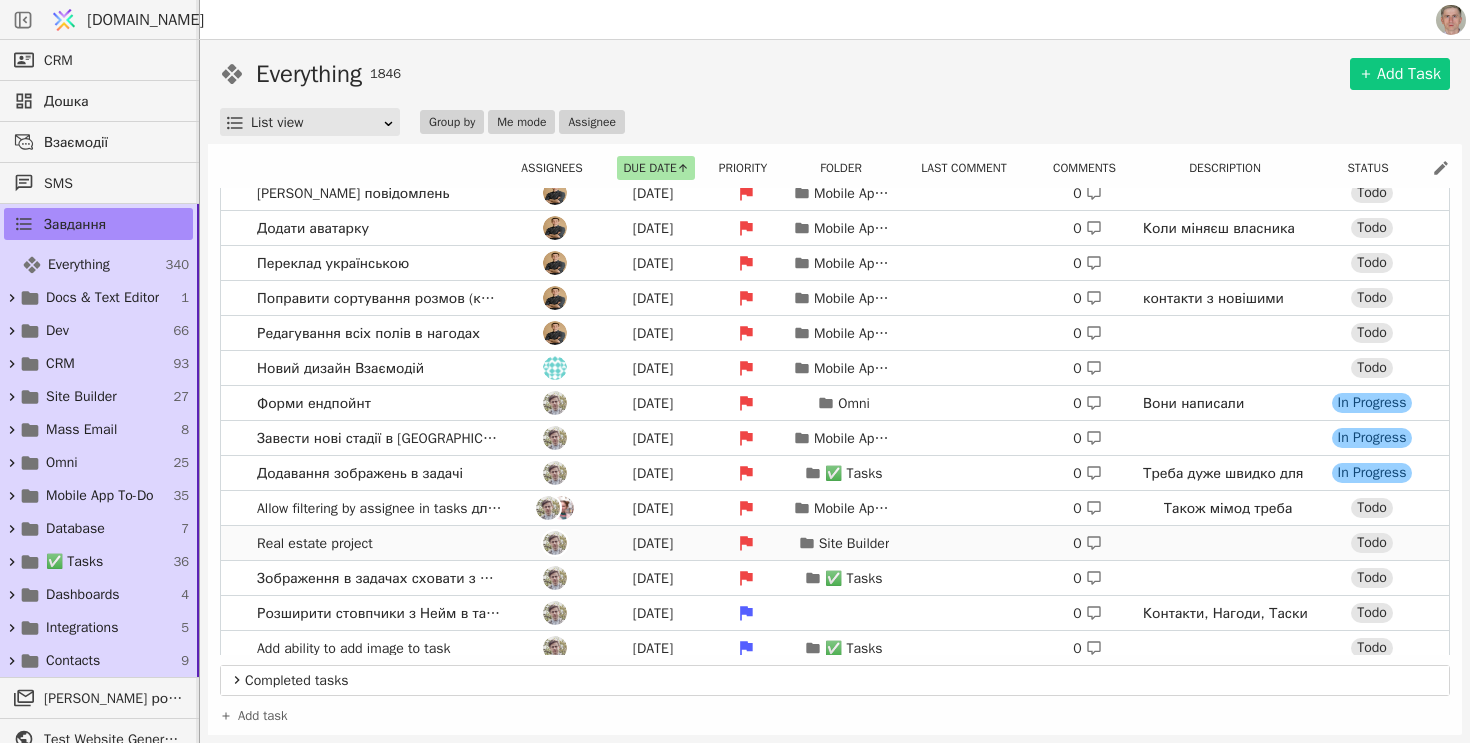 scroll, scrollTop: 94, scrollLeft: 0, axis: vertical 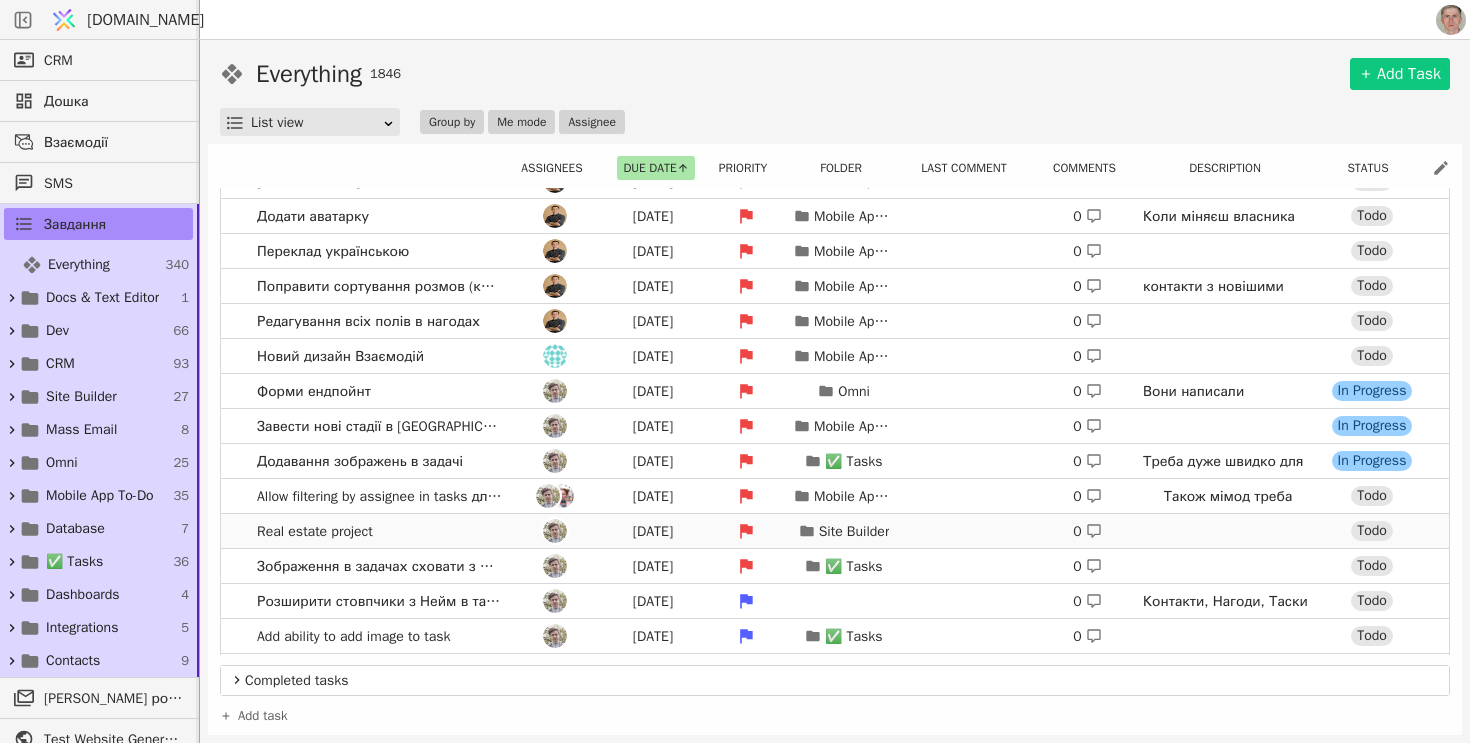 click on "Real estate project [DATE] Site Builder 0   [URL][DOMAIN_NAME] This project is not loading the widget tree. Also before this, the products were not shown in a catalogue. I think there is a problem with this project somehow Todo" at bounding box center [835, 531] 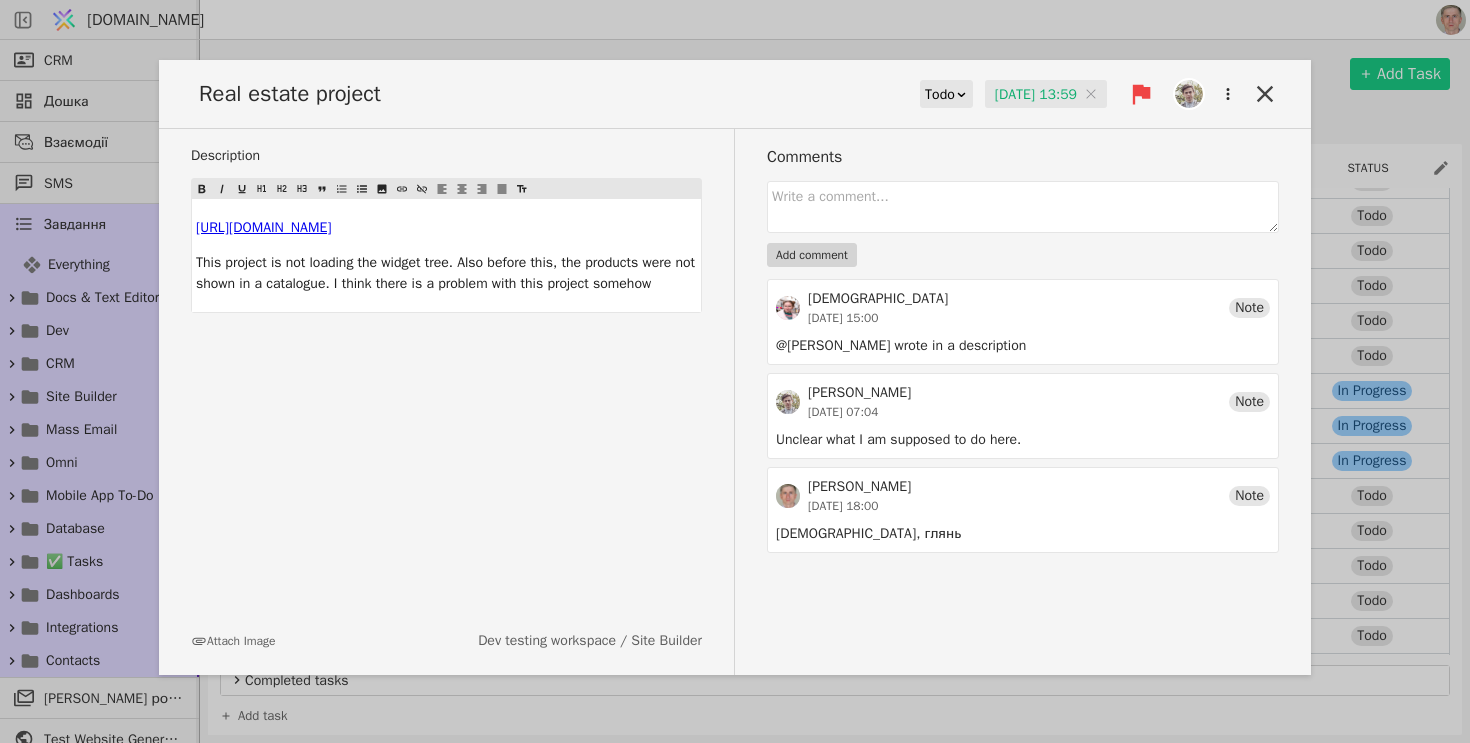 click on "Todo" at bounding box center (940, 95) 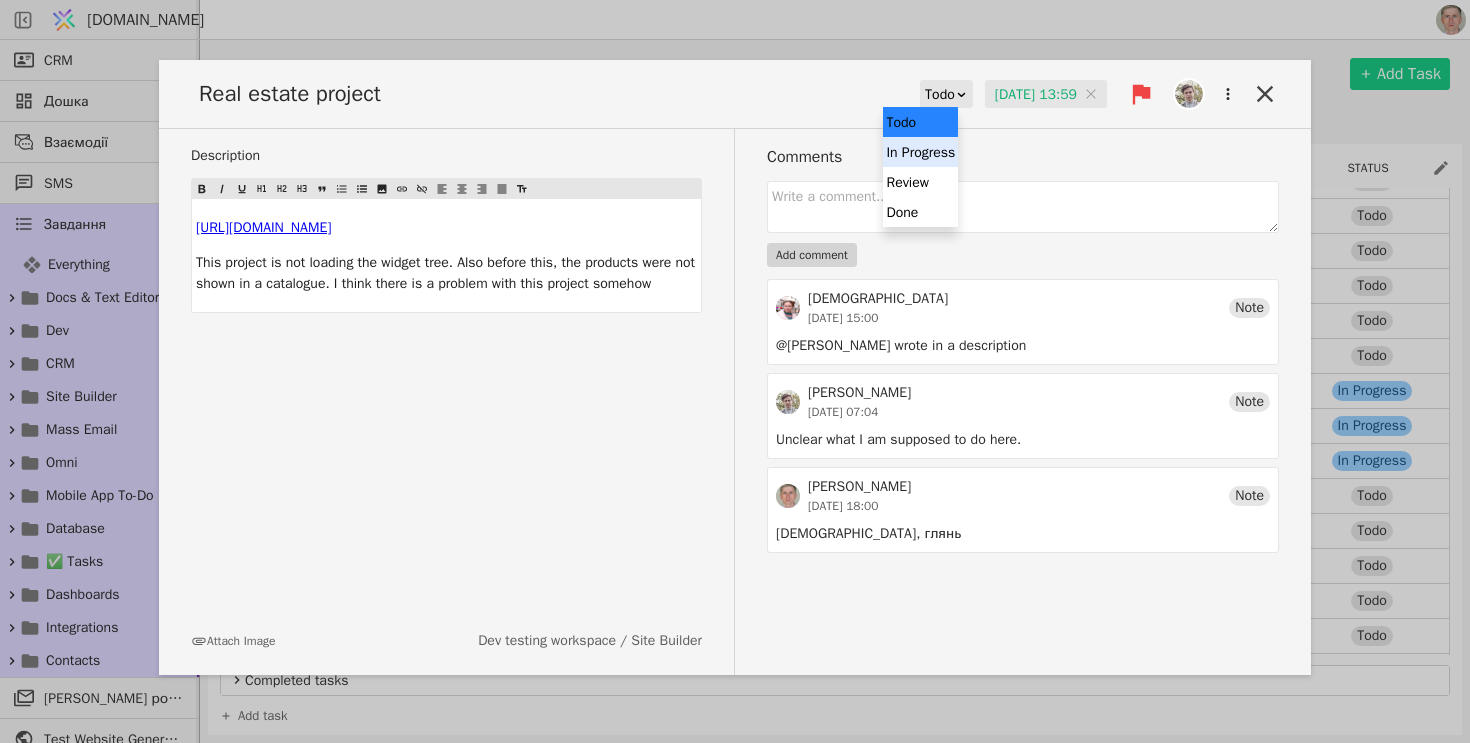 click on "In Progress" at bounding box center (920, 152) 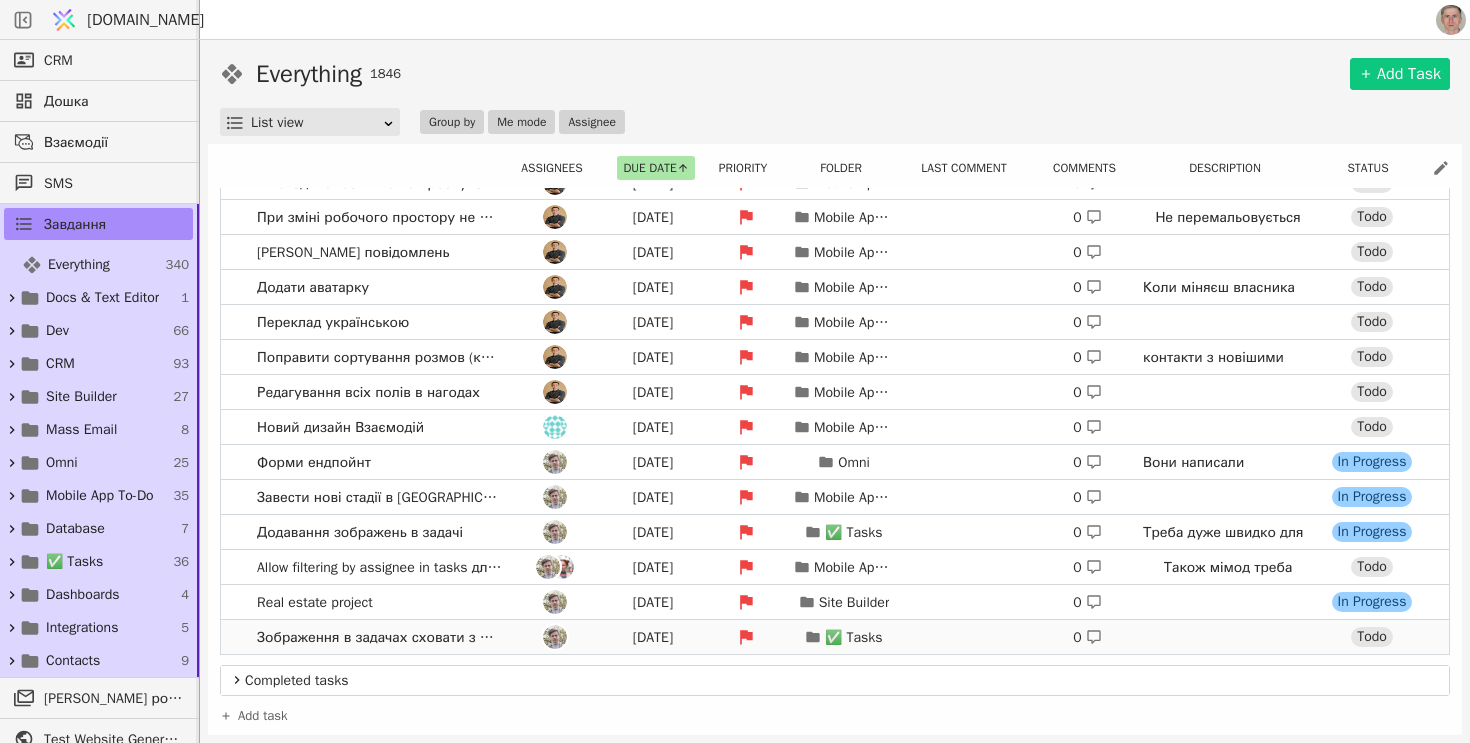scroll, scrollTop: 0, scrollLeft: 0, axis: both 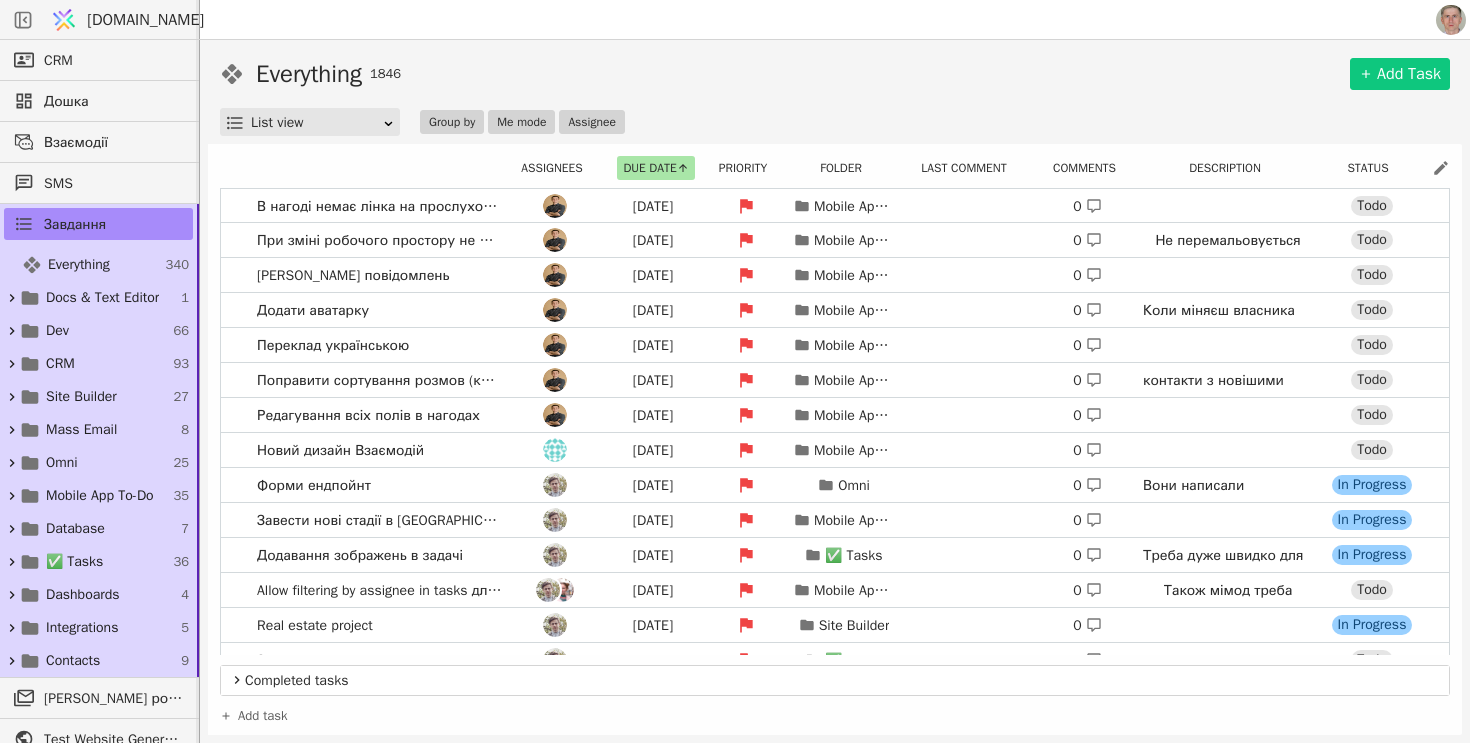 click on "Everything 1846 Add Task" at bounding box center [835, 74] 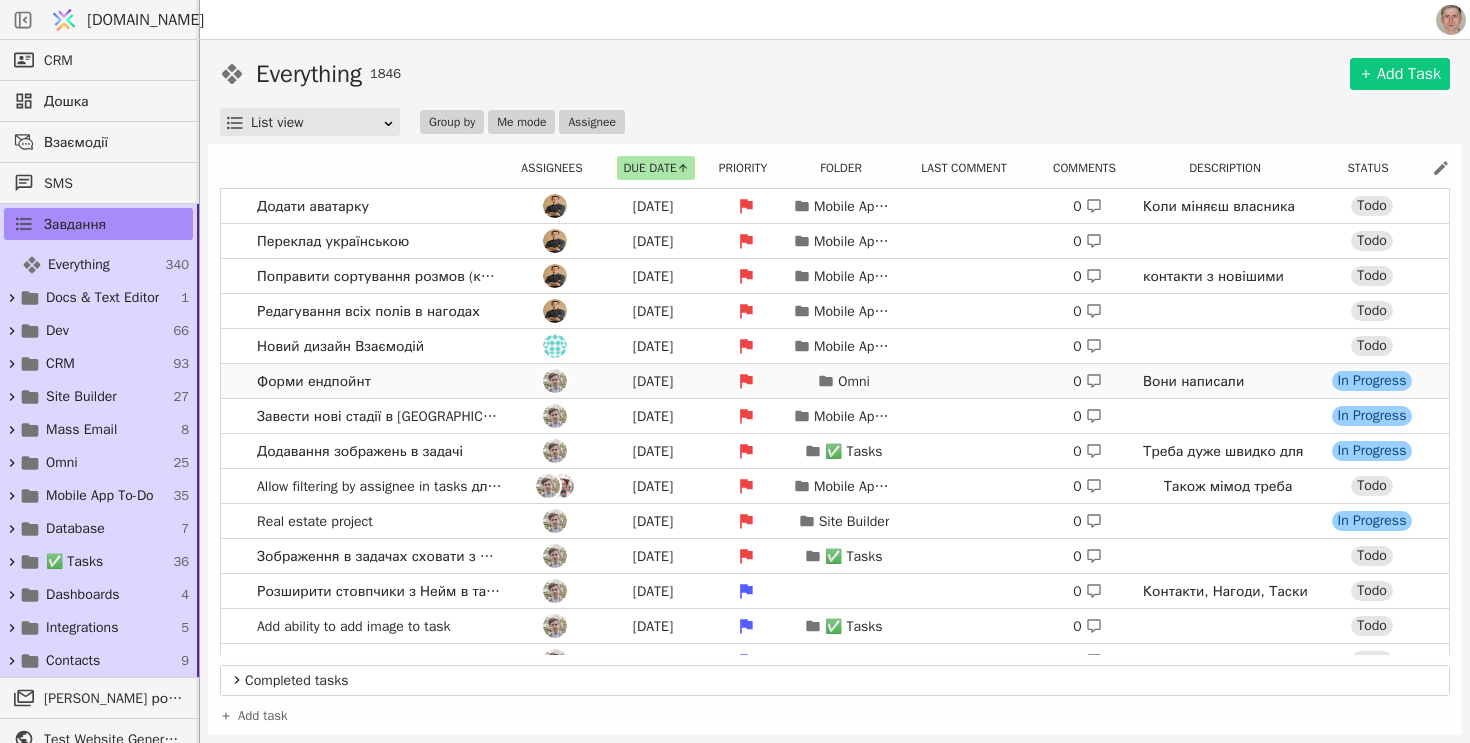 scroll, scrollTop: 106, scrollLeft: 0, axis: vertical 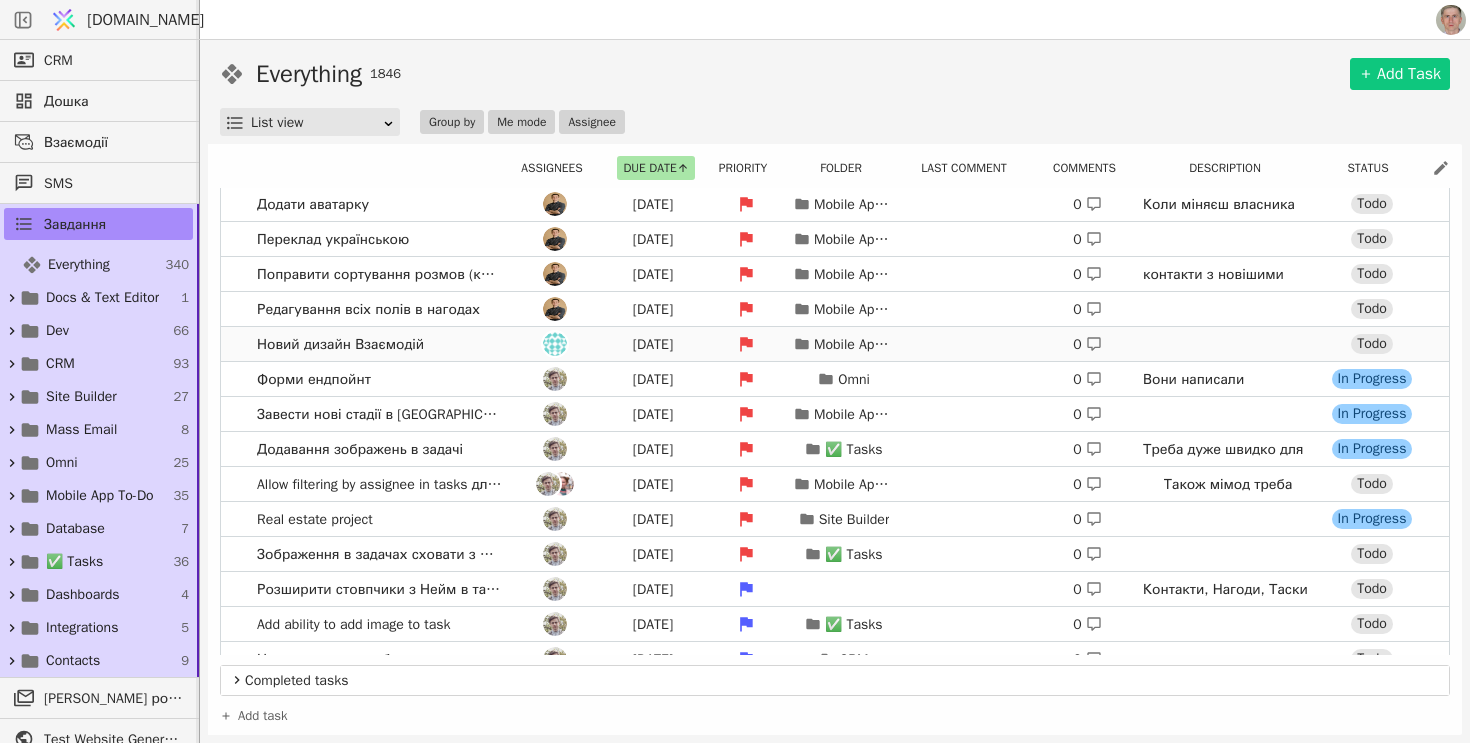 click on "Новий дизайн Взаємодій [DATE] Mobile App To-Do 0   Todo" at bounding box center [835, 344] 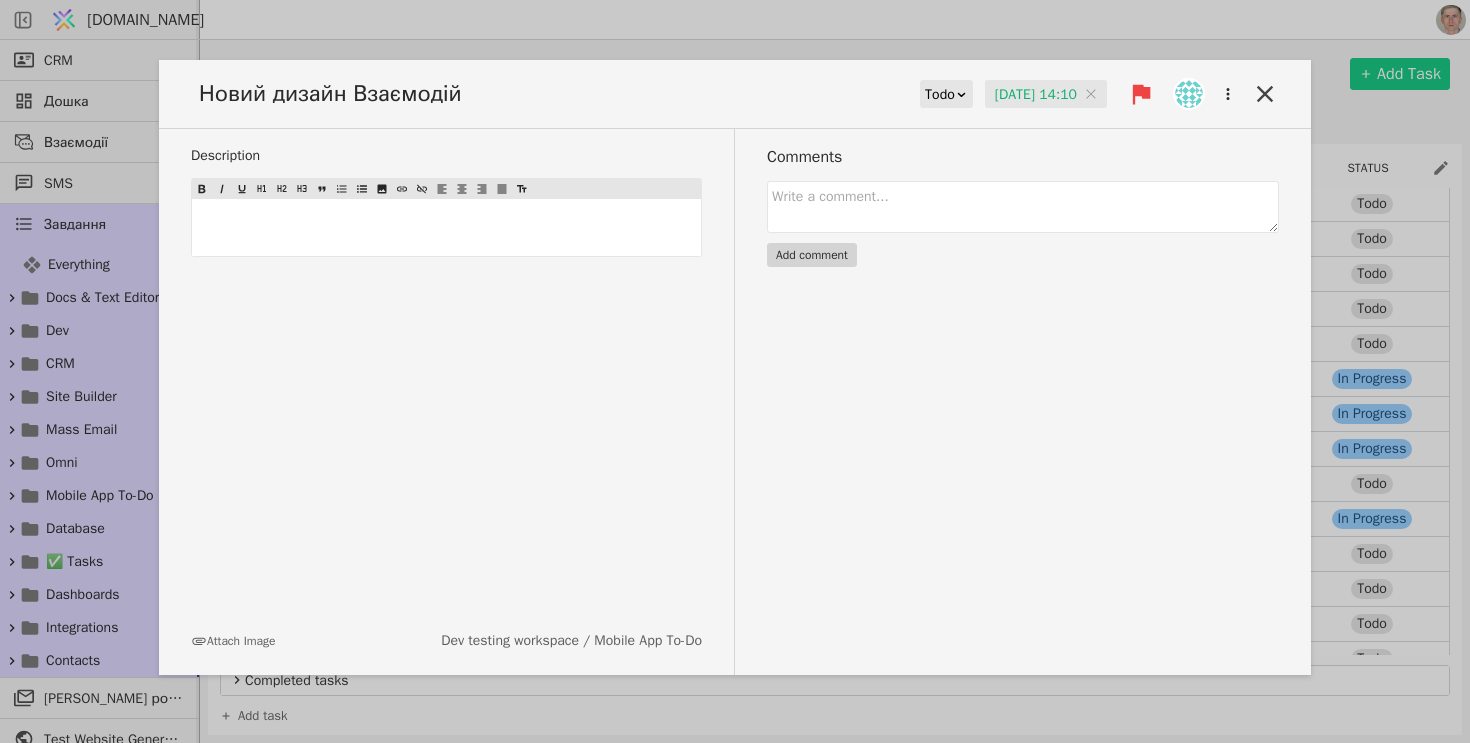 click at bounding box center (1189, 94) 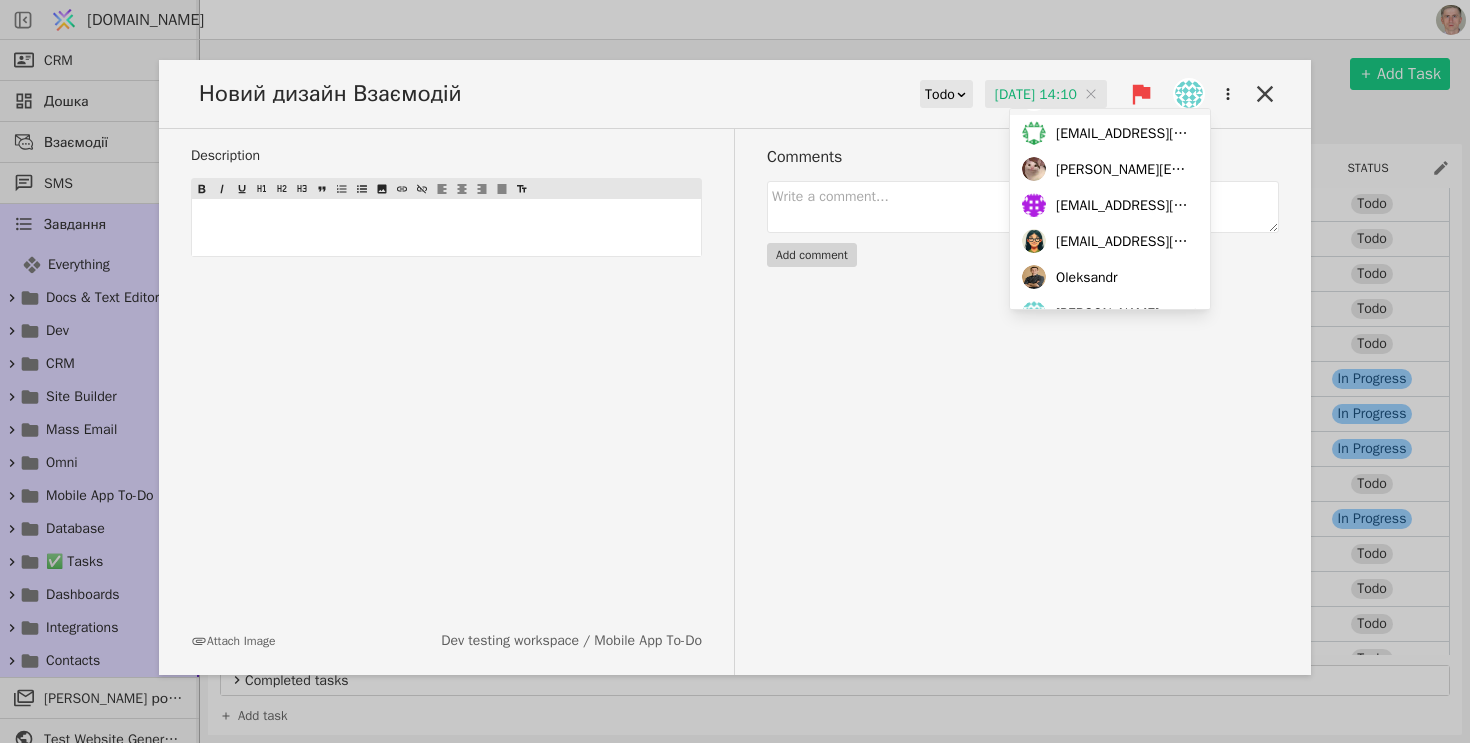 scroll, scrollTop: 172, scrollLeft: 0, axis: vertical 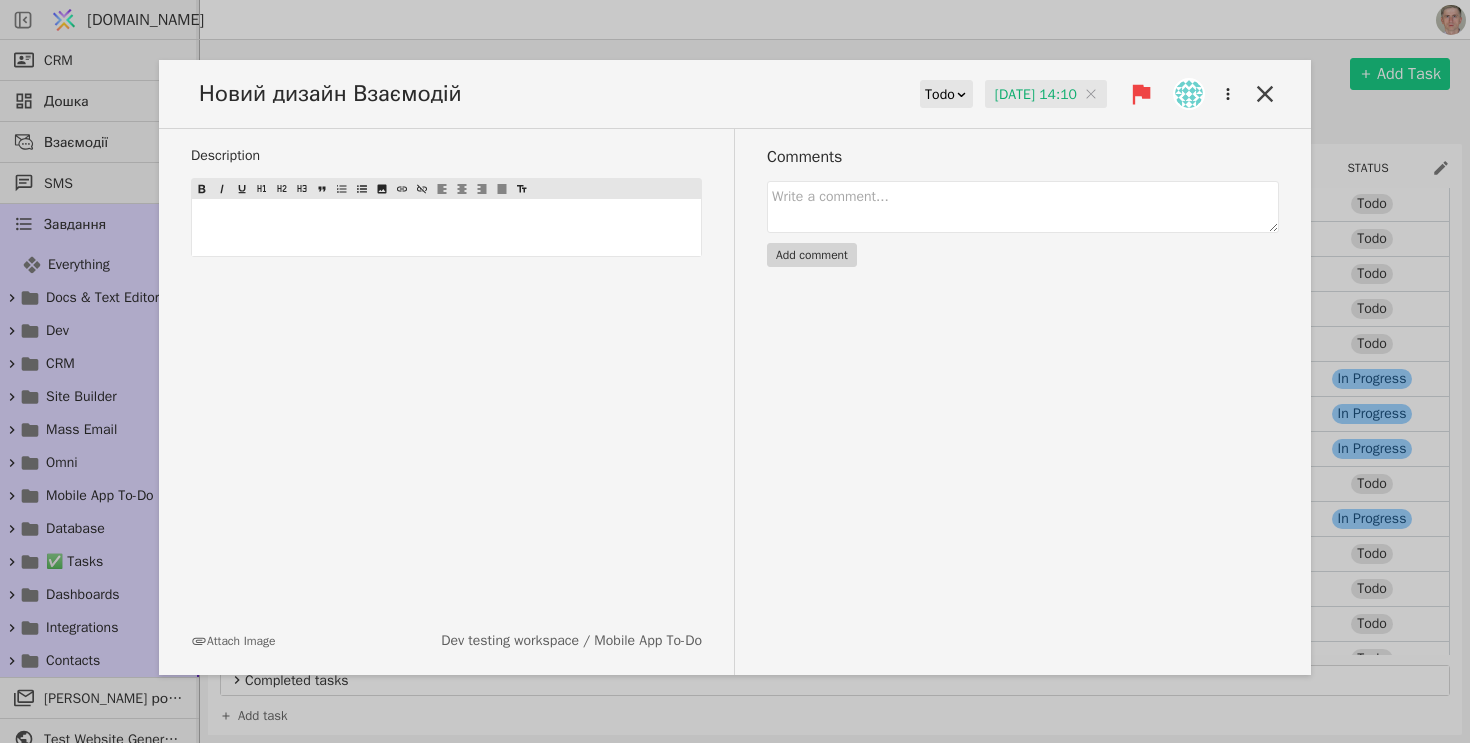 click on "Comments Add comment" at bounding box center [1007, 402] 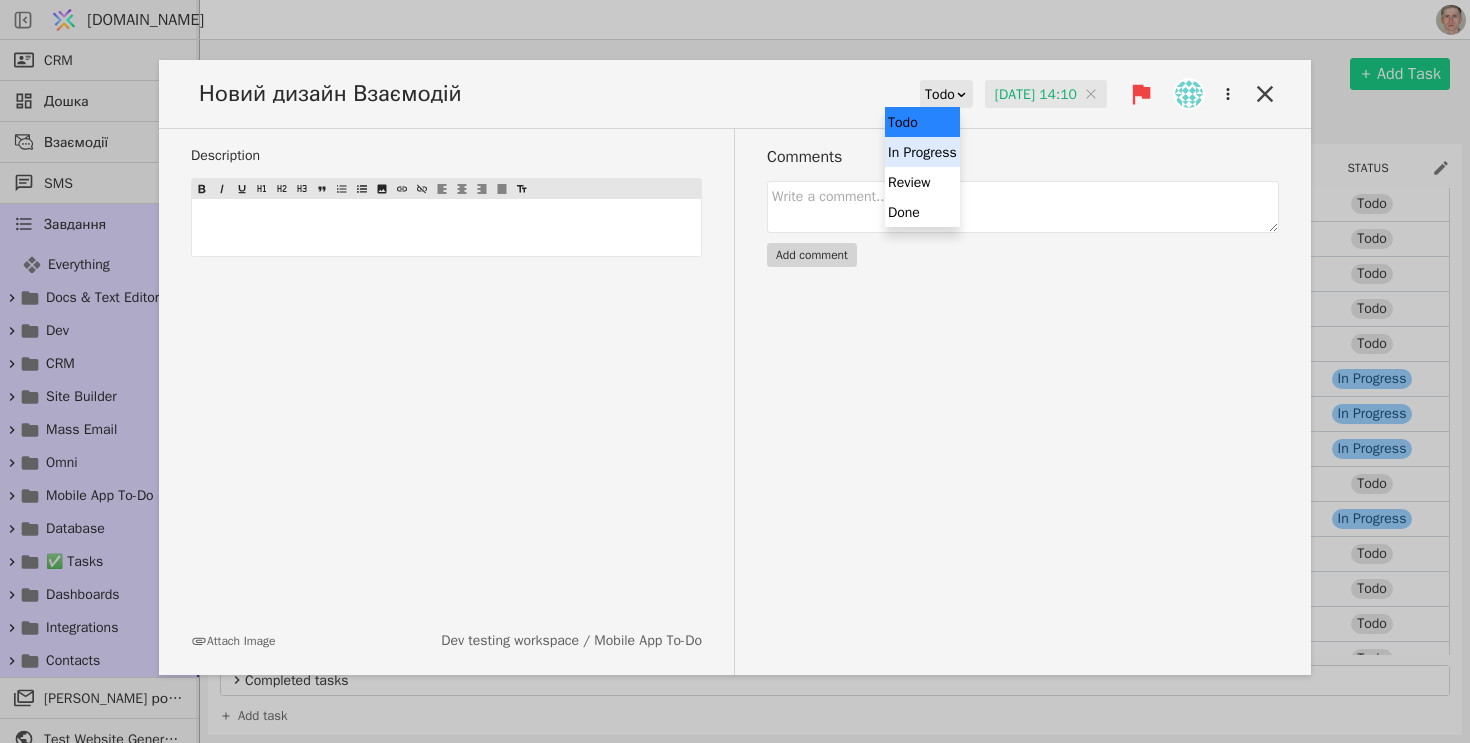 click on "In Progress" at bounding box center (922, 152) 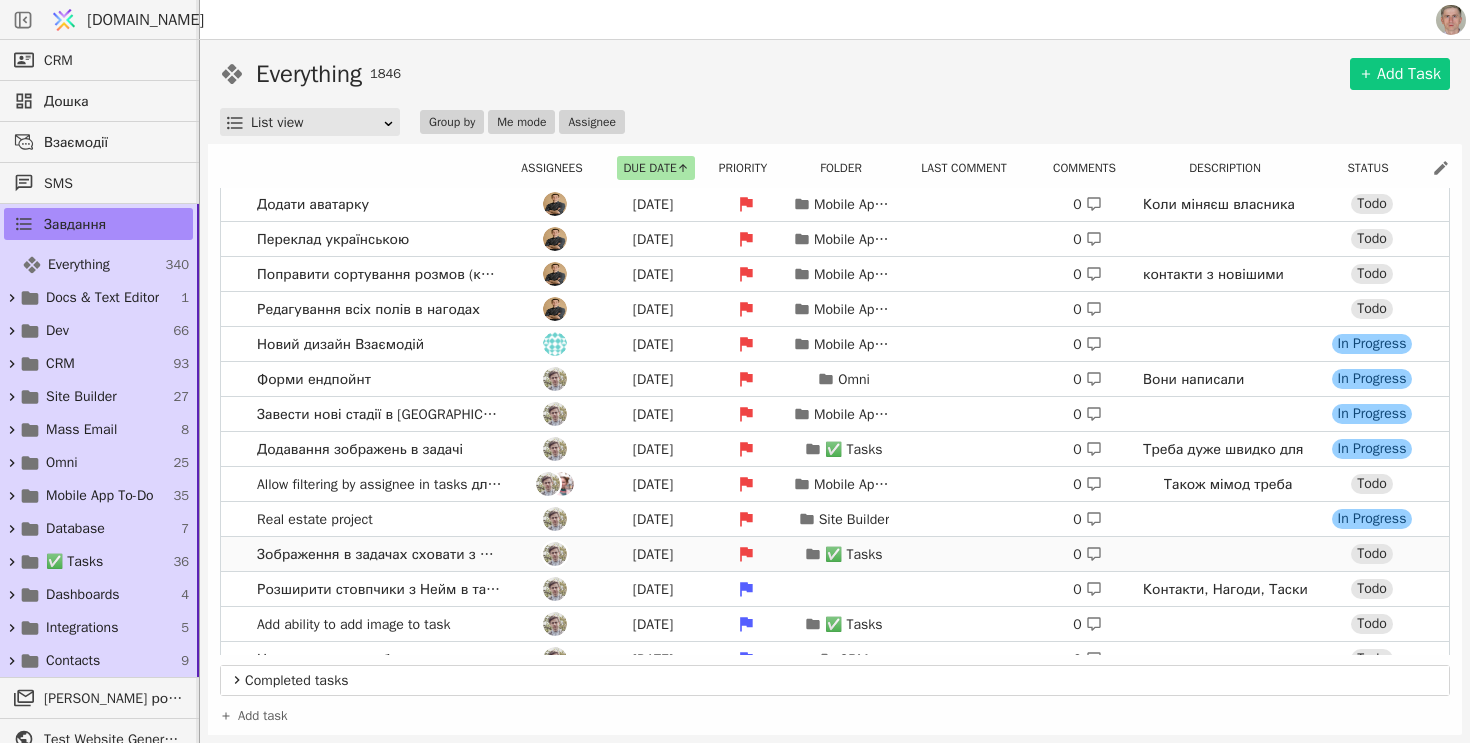 scroll, scrollTop: 0, scrollLeft: 0, axis: both 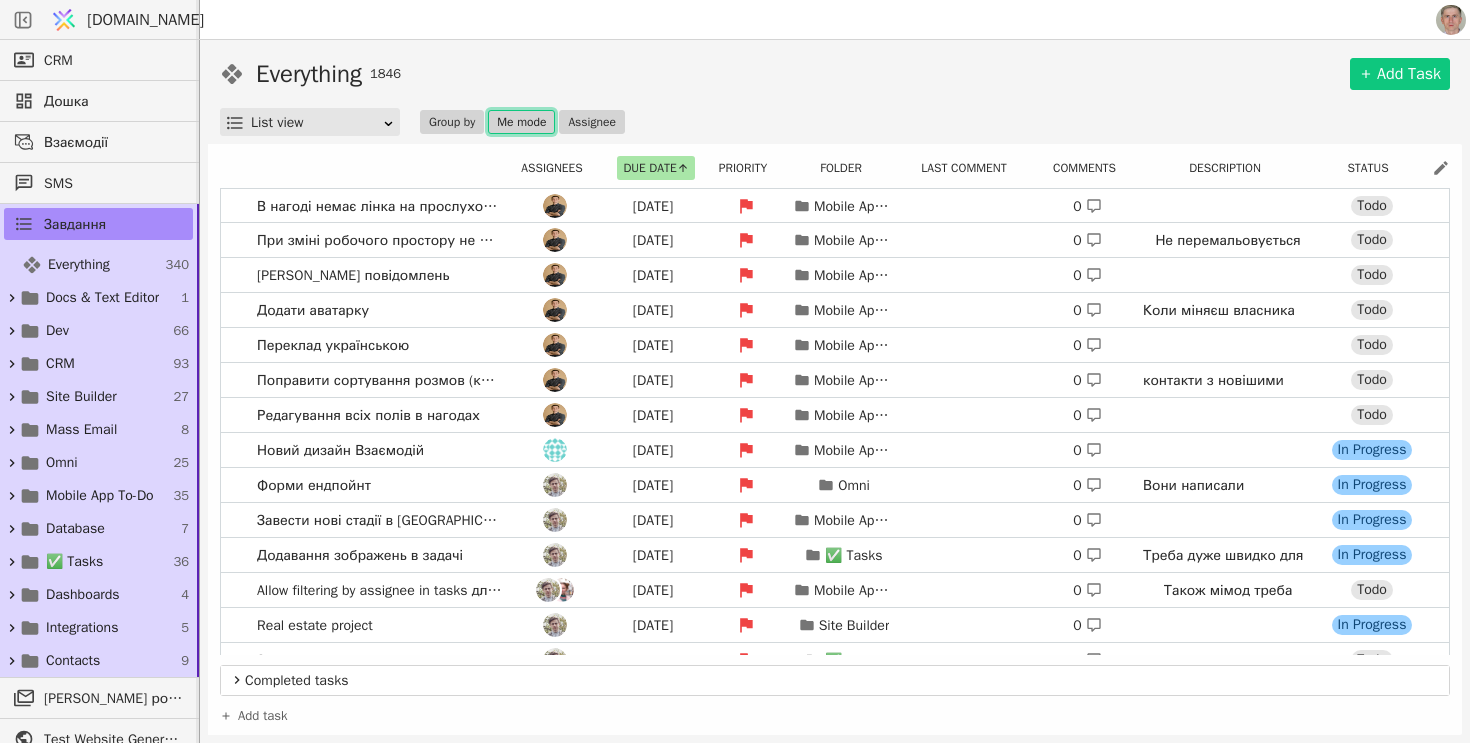 click on "Me mode" at bounding box center [521, 122] 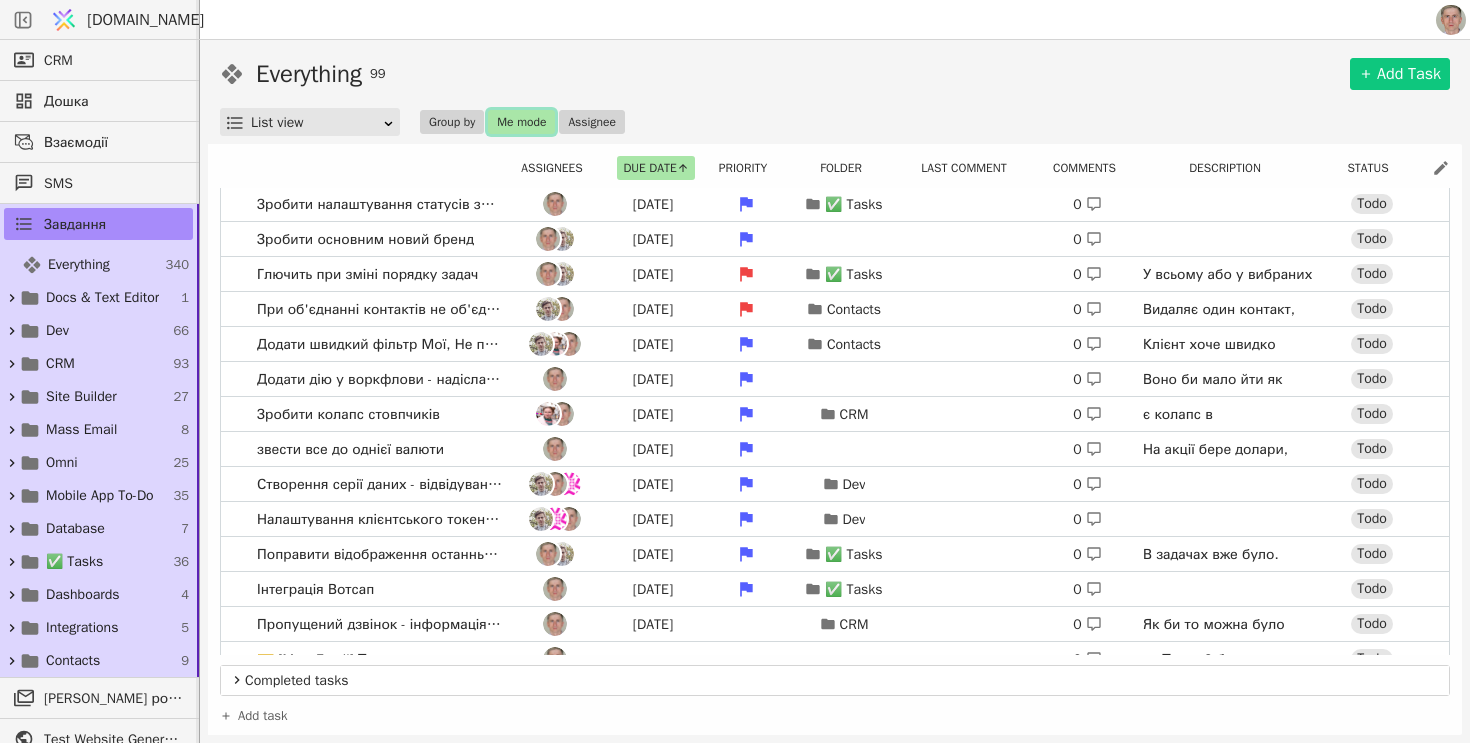 scroll, scrollTop: 357, scrollLeft: 0, axis: vertical 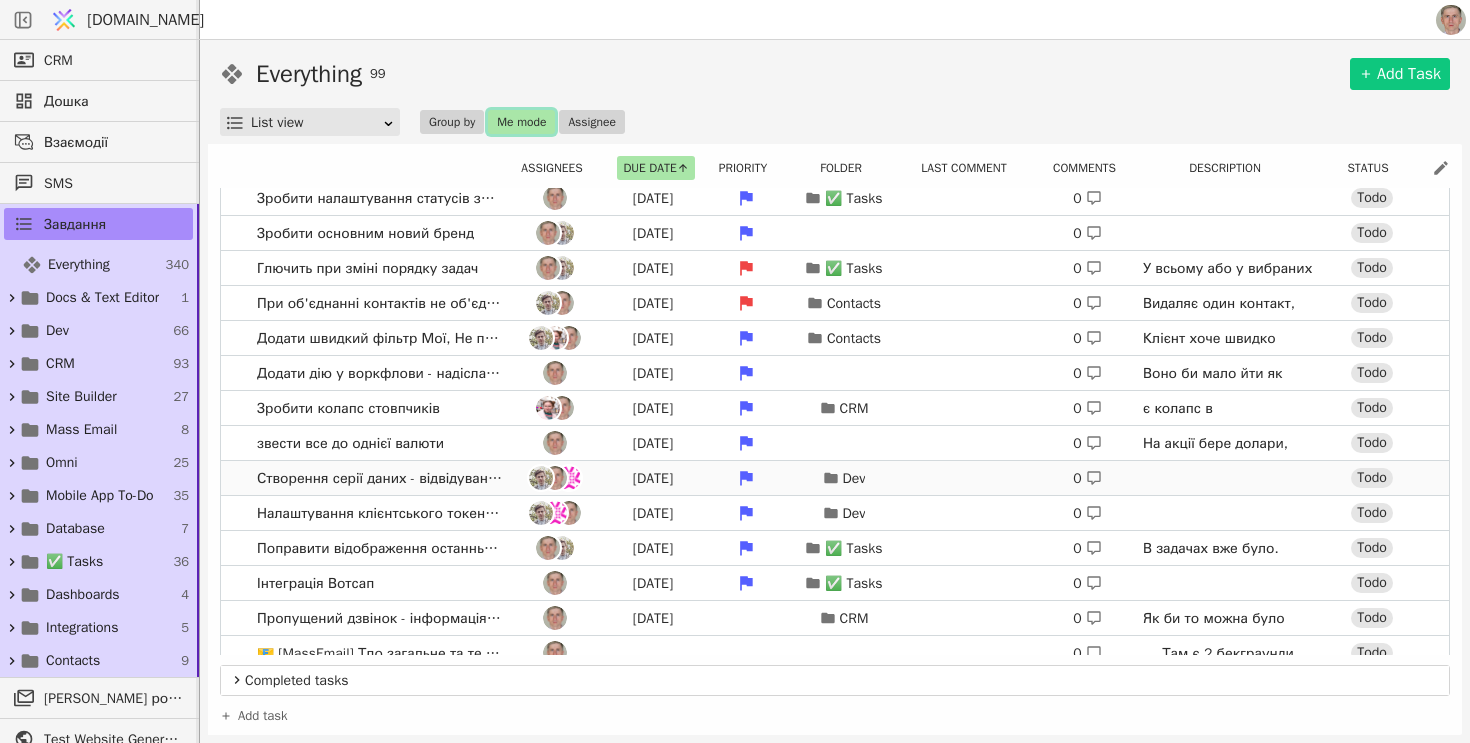 click on "[DATE] Dev 0   Todo" at bounding box center (965, 478) 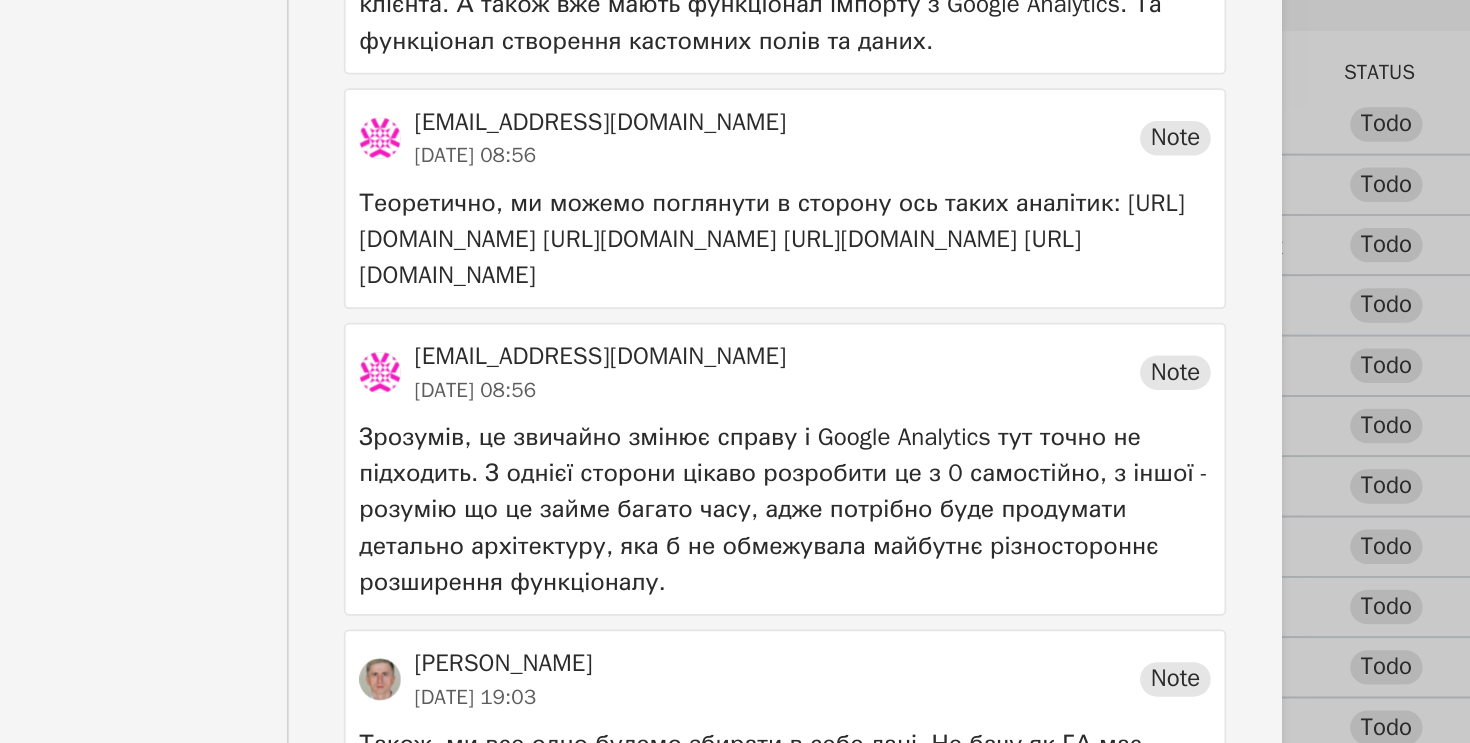 scroll, scrollTop: 701, scrollLeft: 0, axis: vertical 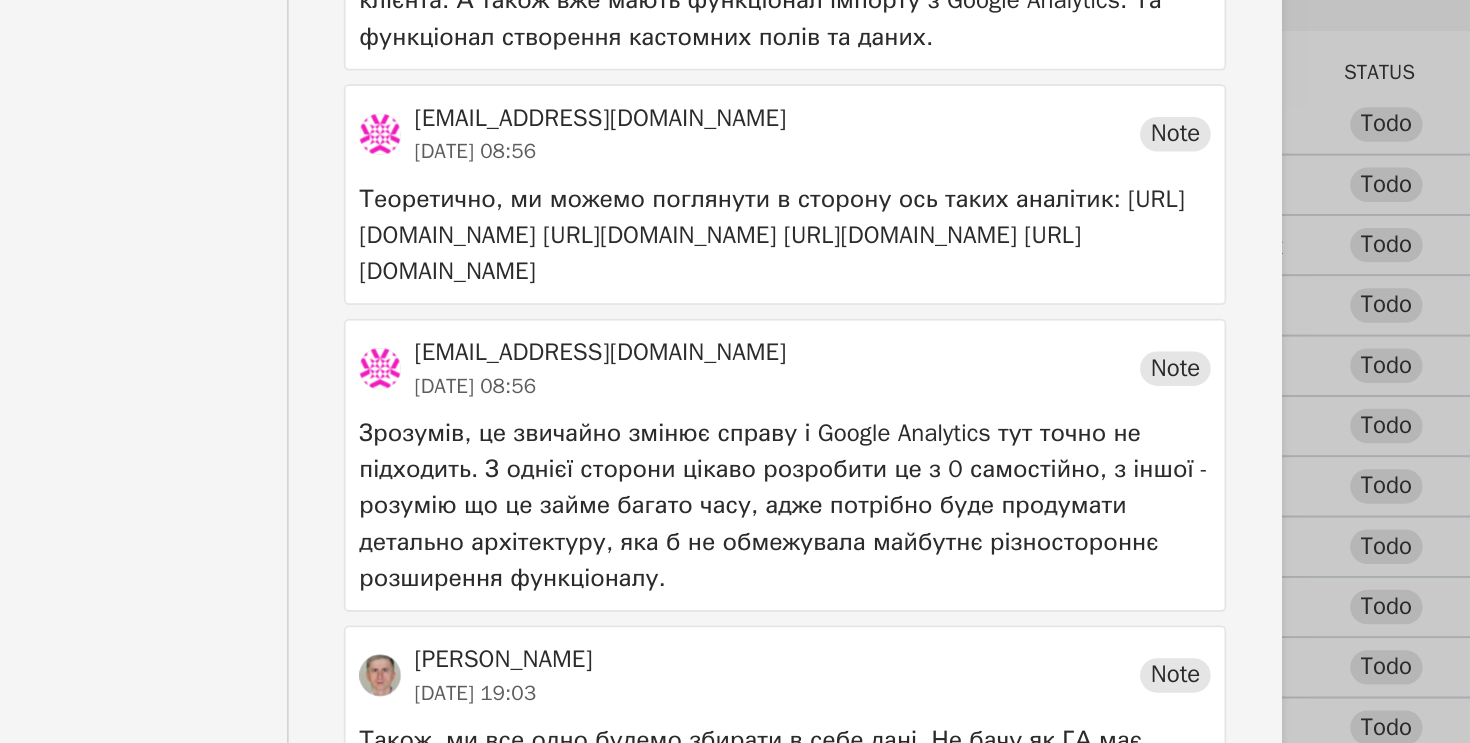 click on "Теоретично, ми можемо поглянути в сторону ось таких аналітик:
[URL][DOMAIN_NAME]
[URL][DOMAIN_NAME]
[URL][DOMAIN_NAME]
[URL][DOMAIN_NAME]" at bounding box center [1023, 262] 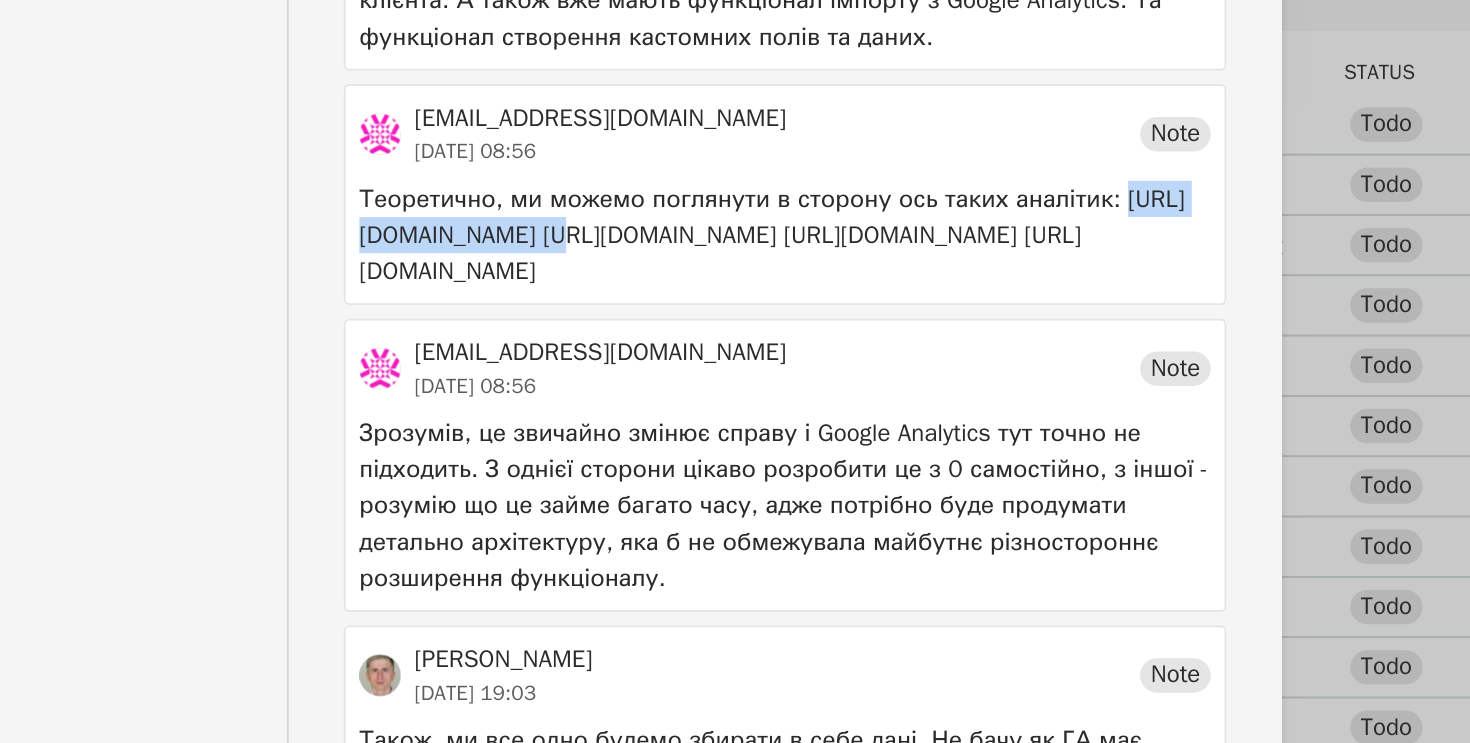 drag, startPoint x: 903, startPoint y: 261, endPoint x: 762, endPoint y: 260, distance: 141.00354 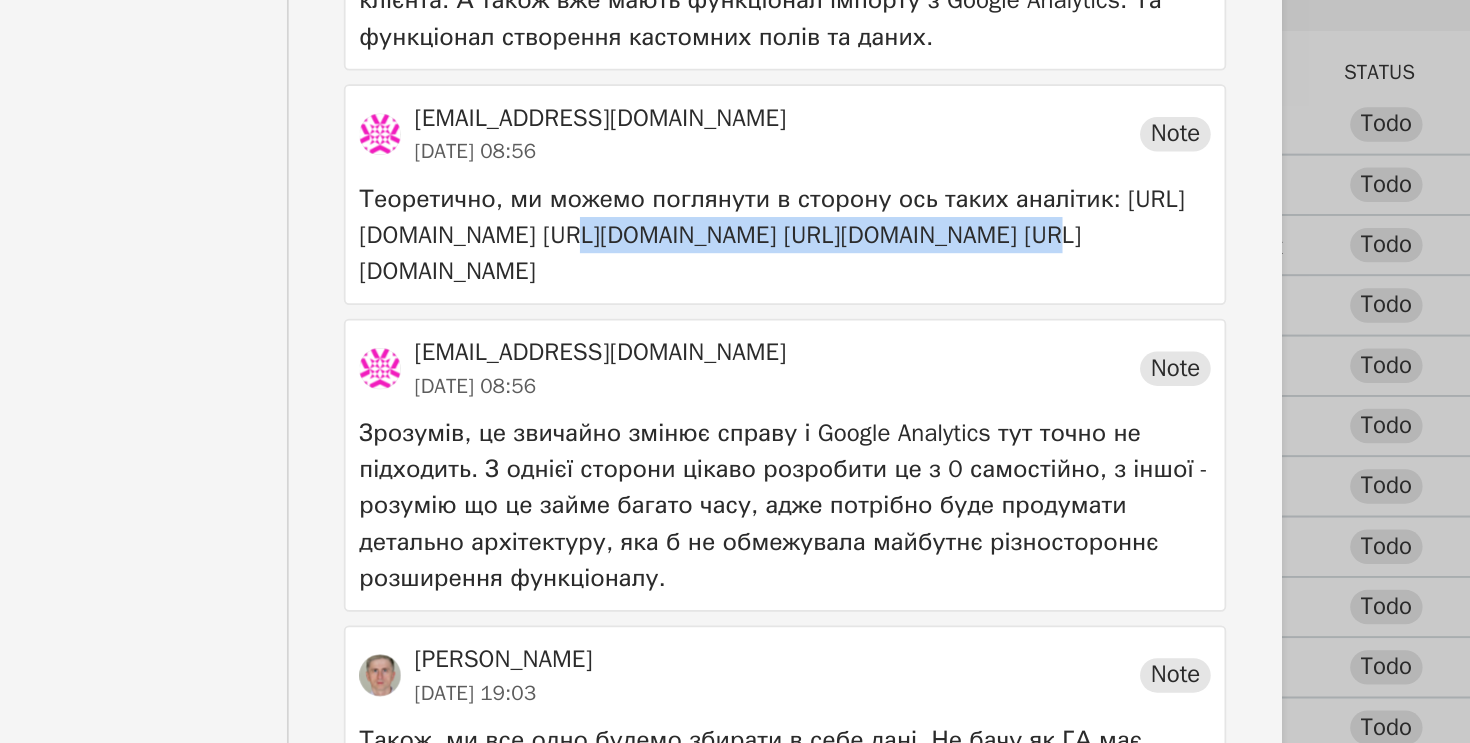 drag, startPoint x: 910, startPoint y: 262, endPoint x: 1171, endPoint y: 265, distance: 261.01724 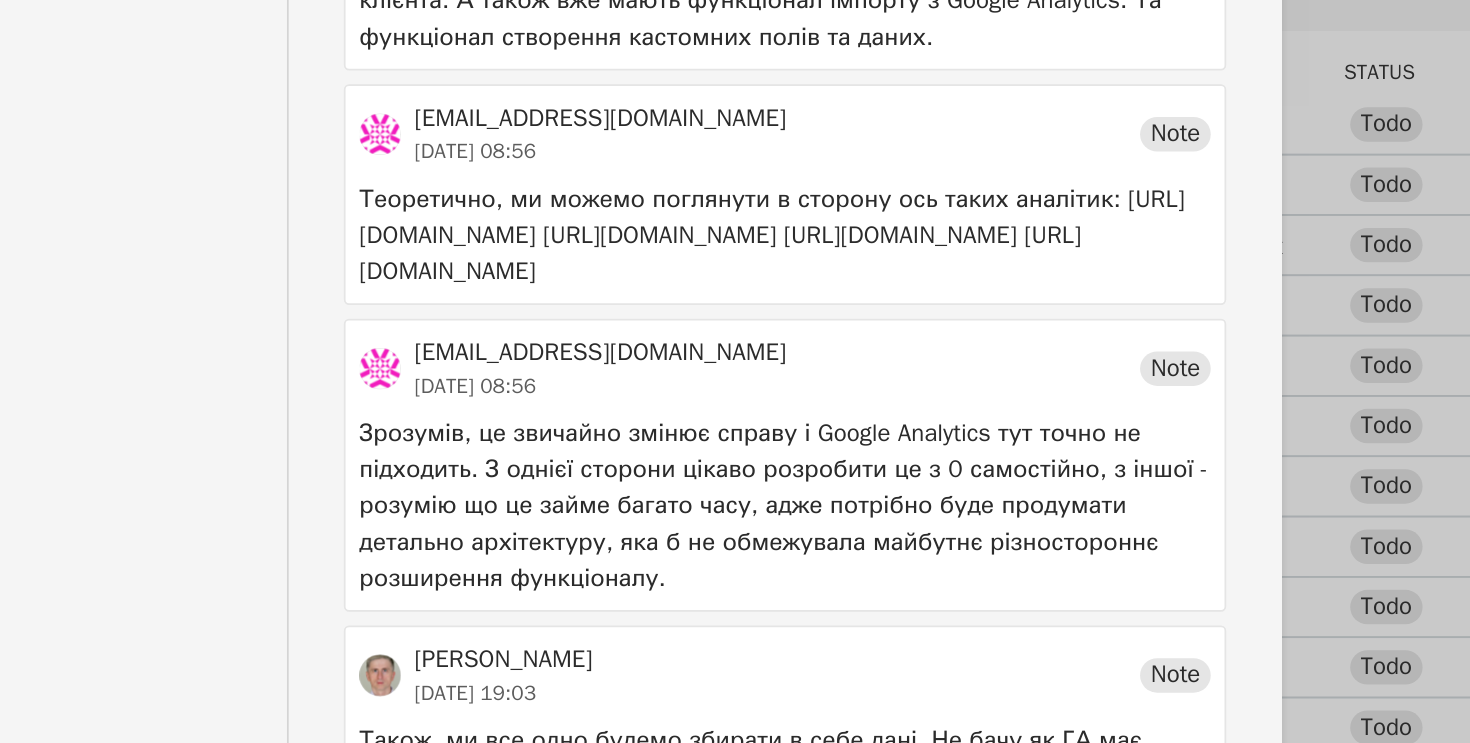 click on "Теоретично, ми можемо поглянути в сторону ось таких аналітик:
[URL][DOMAIN_NAME]
[URL][DOMAIN_NAME]
[URL][DOMAIN_NAME]
[URL][DOMAIN_NAME]" at bounding box center (1023, 262) 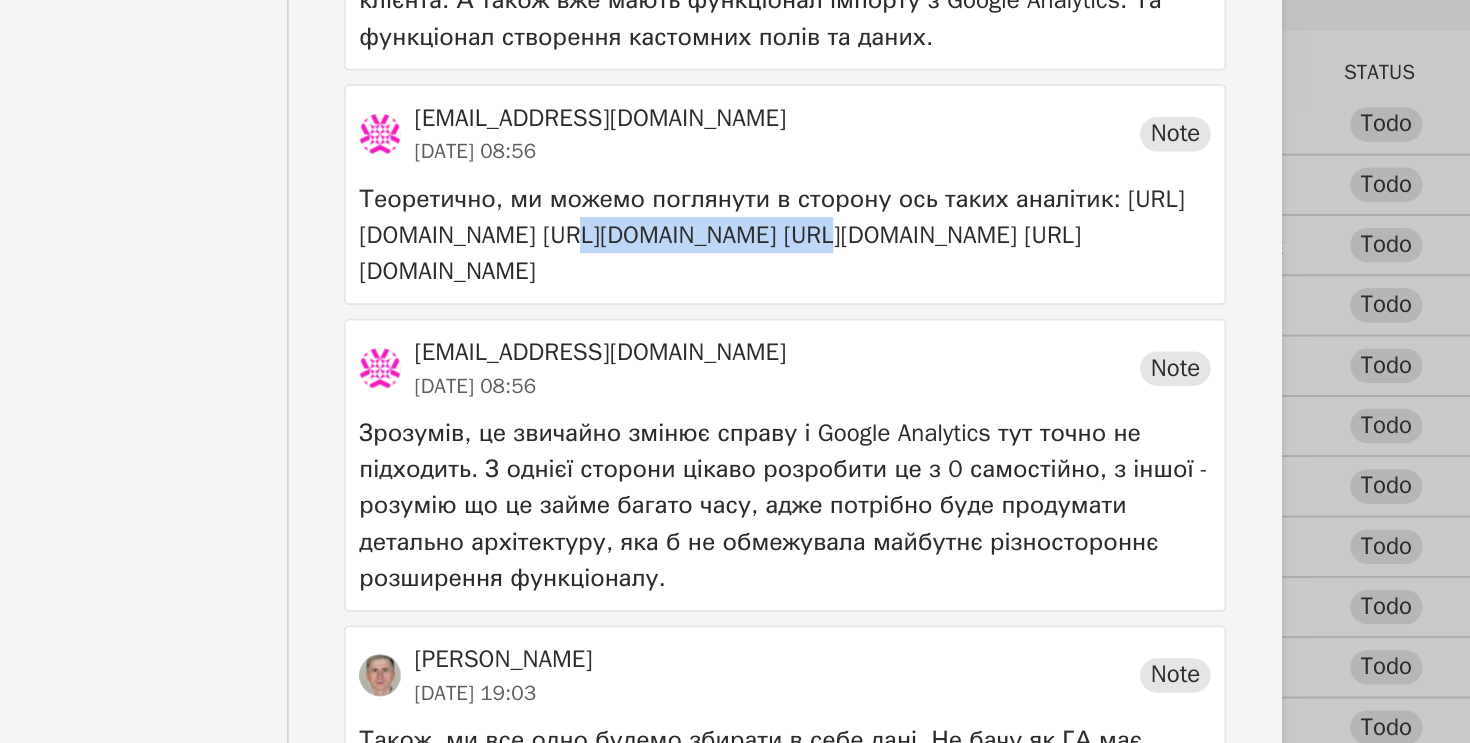 drag, startPoint x: 1048, startPoint y: 261, endPoint x: 909, endPoint y: 259, distance: 139.01439 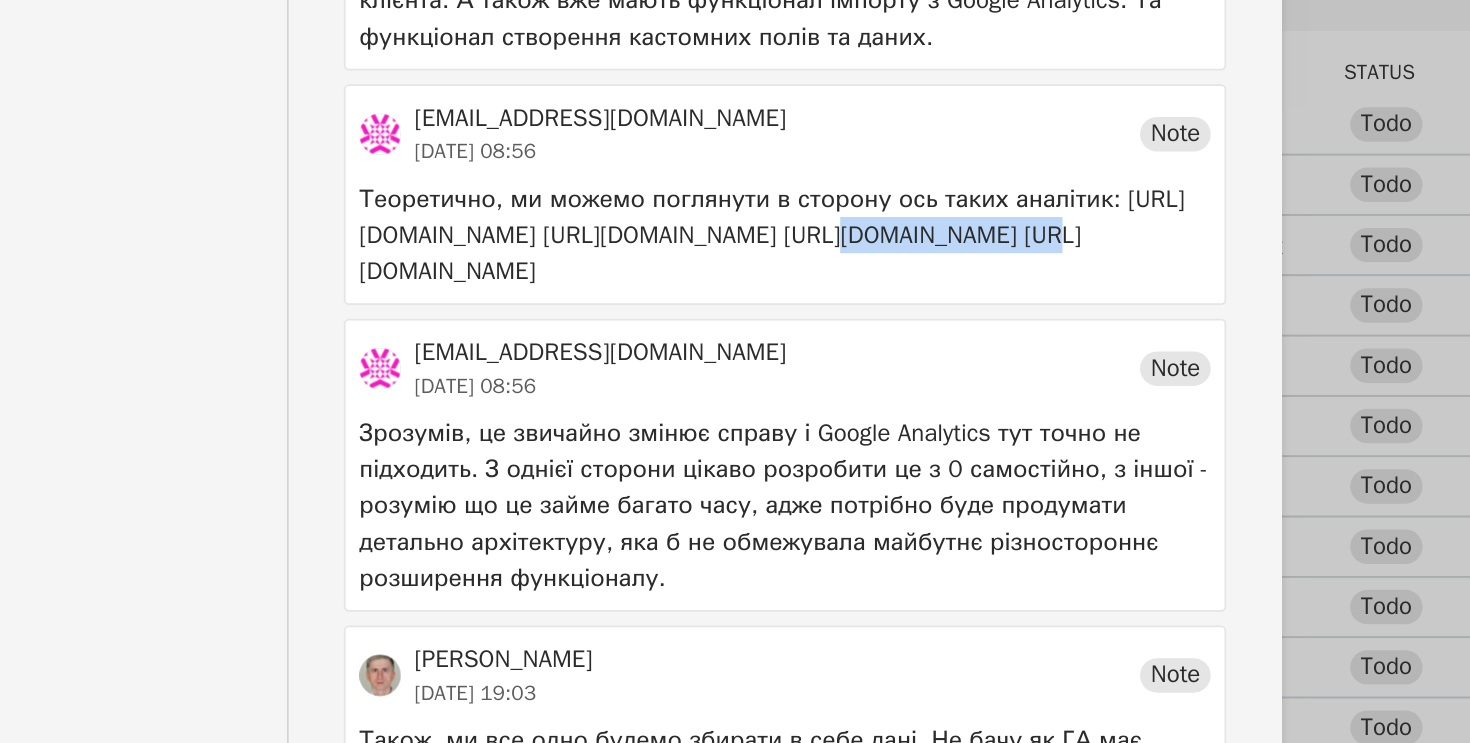 drag, startPoint x: 1053, startPoint y: 260, endPoint x: 1196, endPoint y: 267, distance: 143.17122 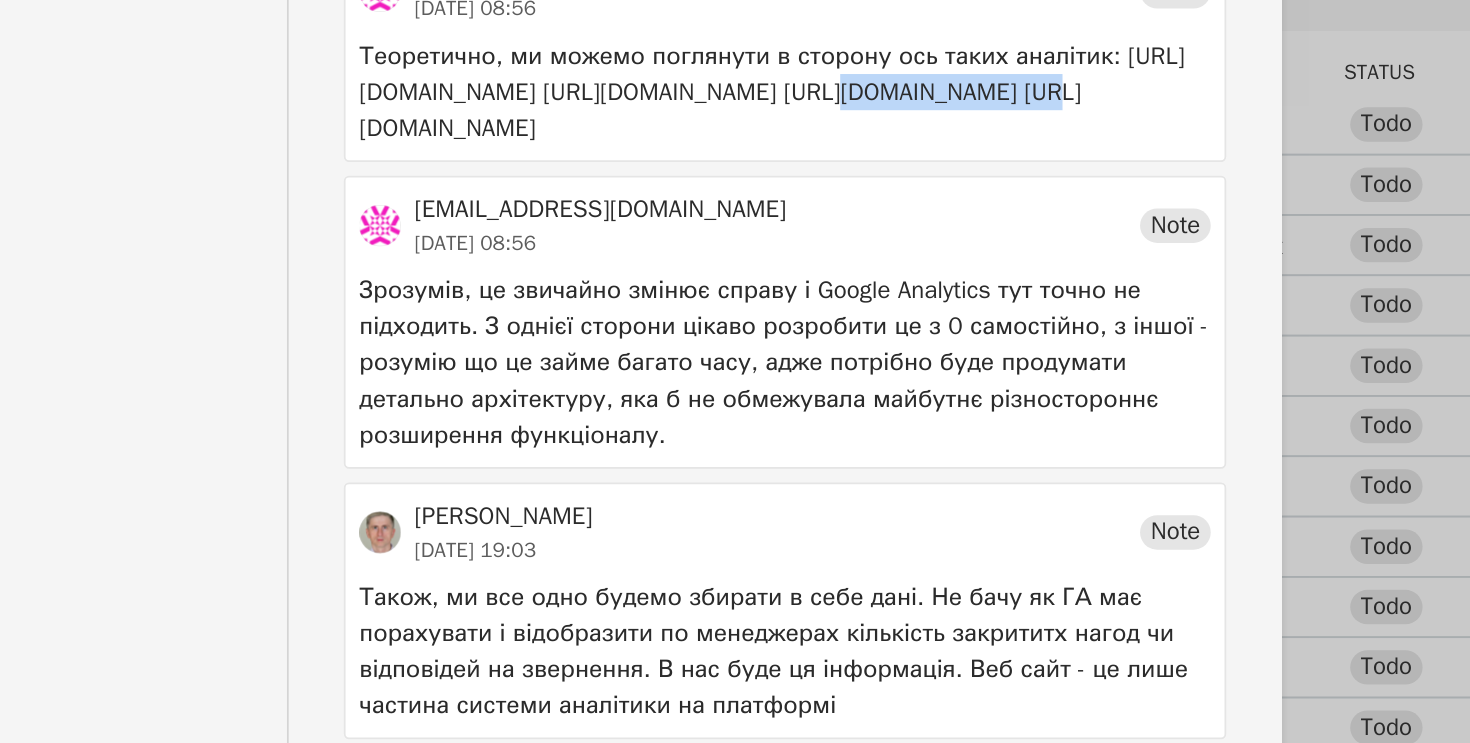 scroll, scrollTop: 790, scrollLeft: 0, axis: vertical 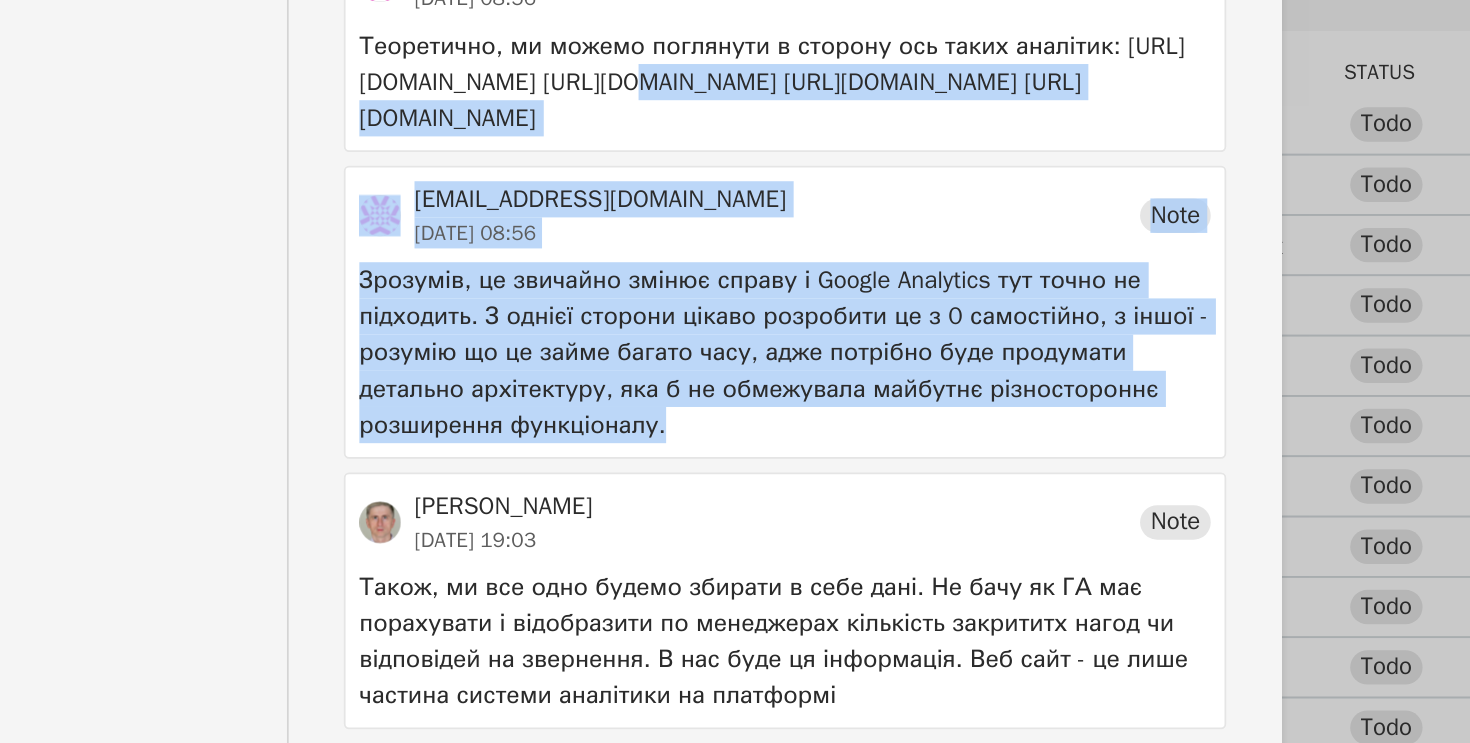 drag, startPoint x: 958, startPoint y: 372, endPoint x: 942, endPoint y: 169, distance: 203.62956 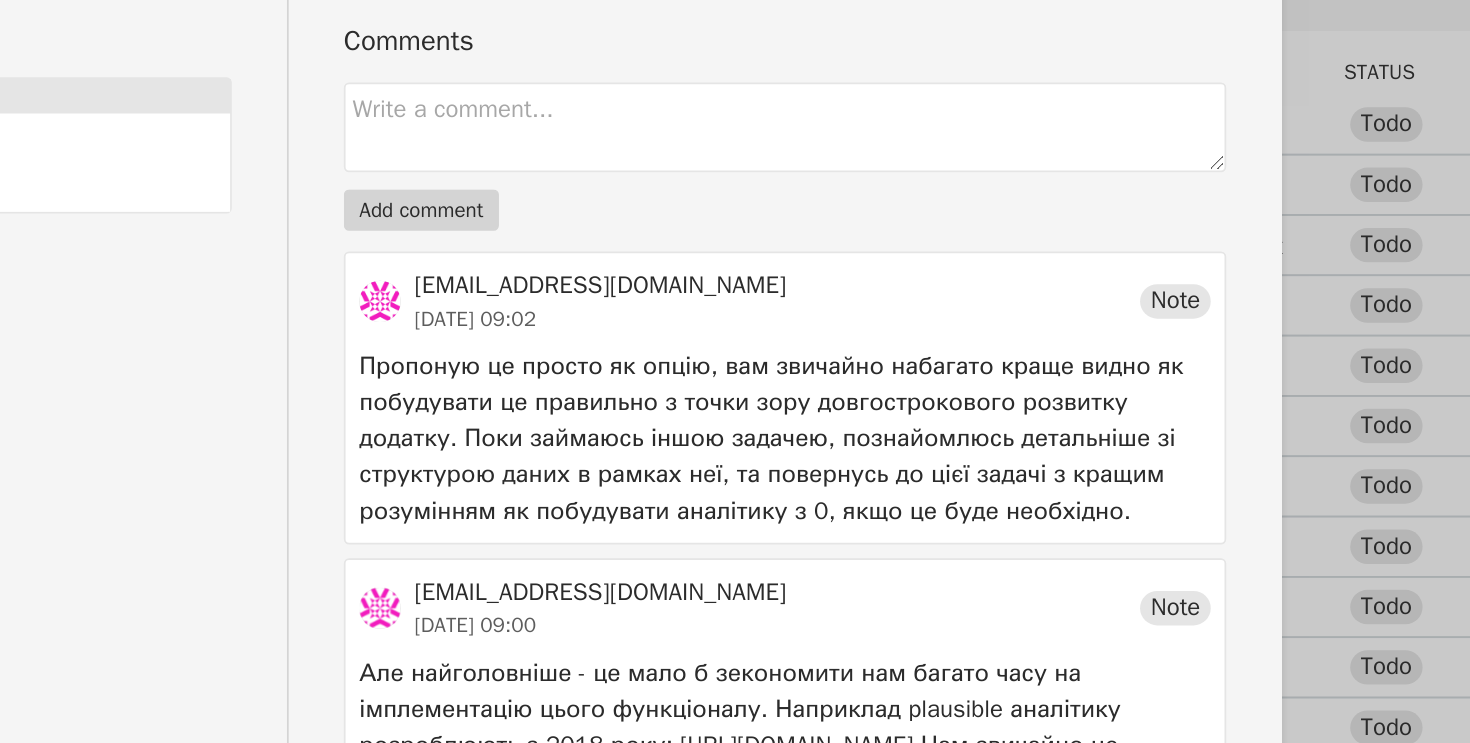 scroll, scrollTop: 10, scrollLeft: 0, axis: vertical 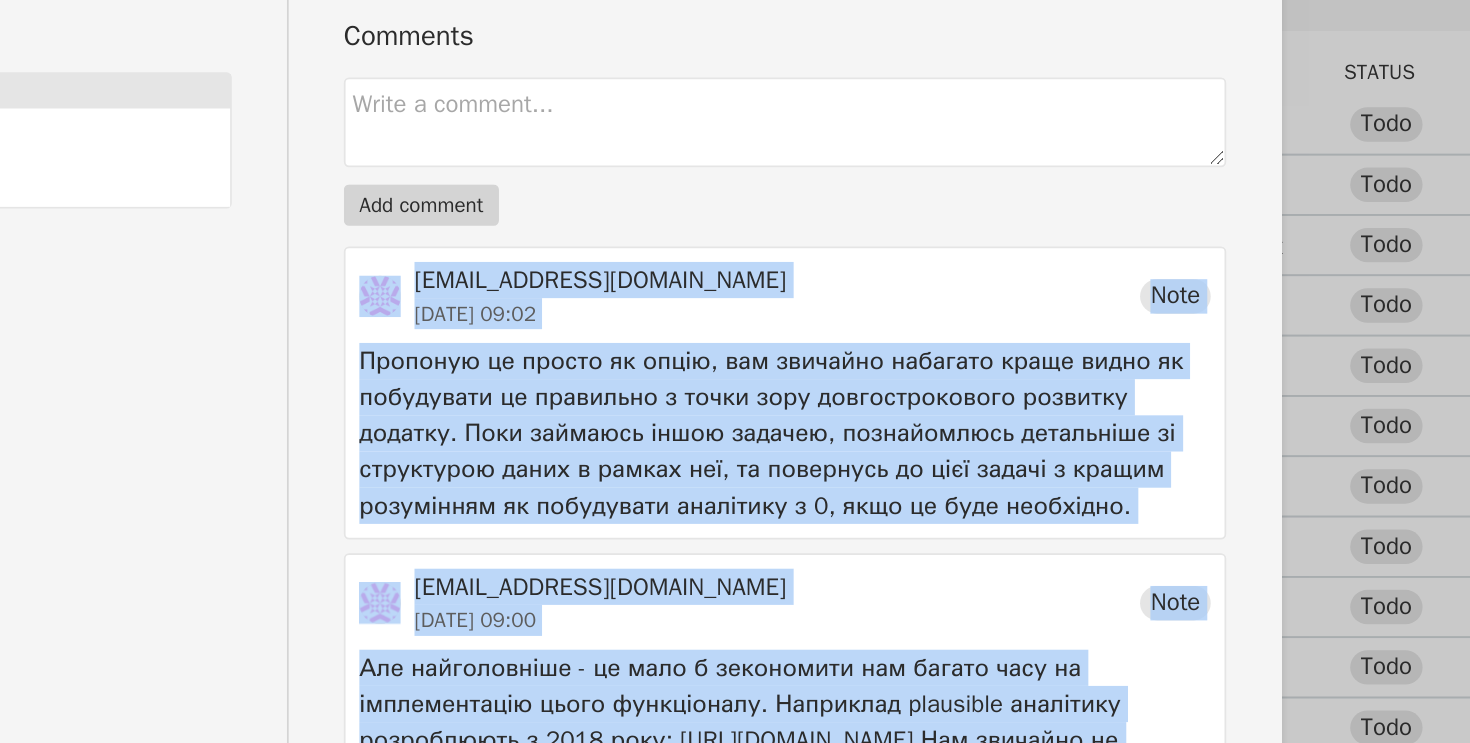 click on "[EMAIL_ADDRESS][DOMAIN_NAME] [DATE]  09:02 Note Пропоную це просто як опцію, вам звичайно набагато краще видно як побудувати це правильно з точки зору довгострокового розвитку додатку. Поки займаюсь іншою задачею, познайомлюсь детальніше зі структурою даних в рамках неї, та повернусь до цієї задачі з кращим розумінням як побудувати аналітику з 0, якщо це буде необхідно." at bounding box center [1023, 354] 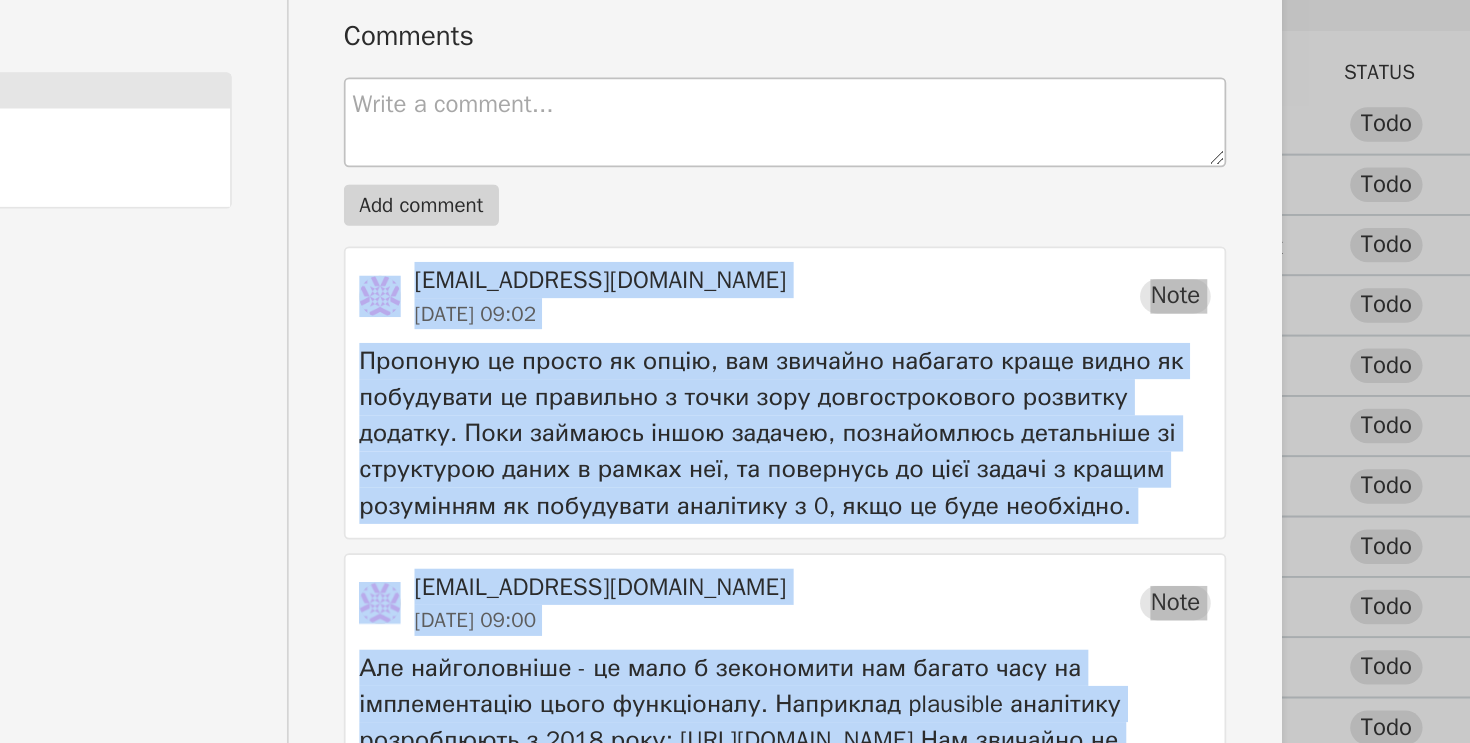 click at bounding box center [1023, 197] 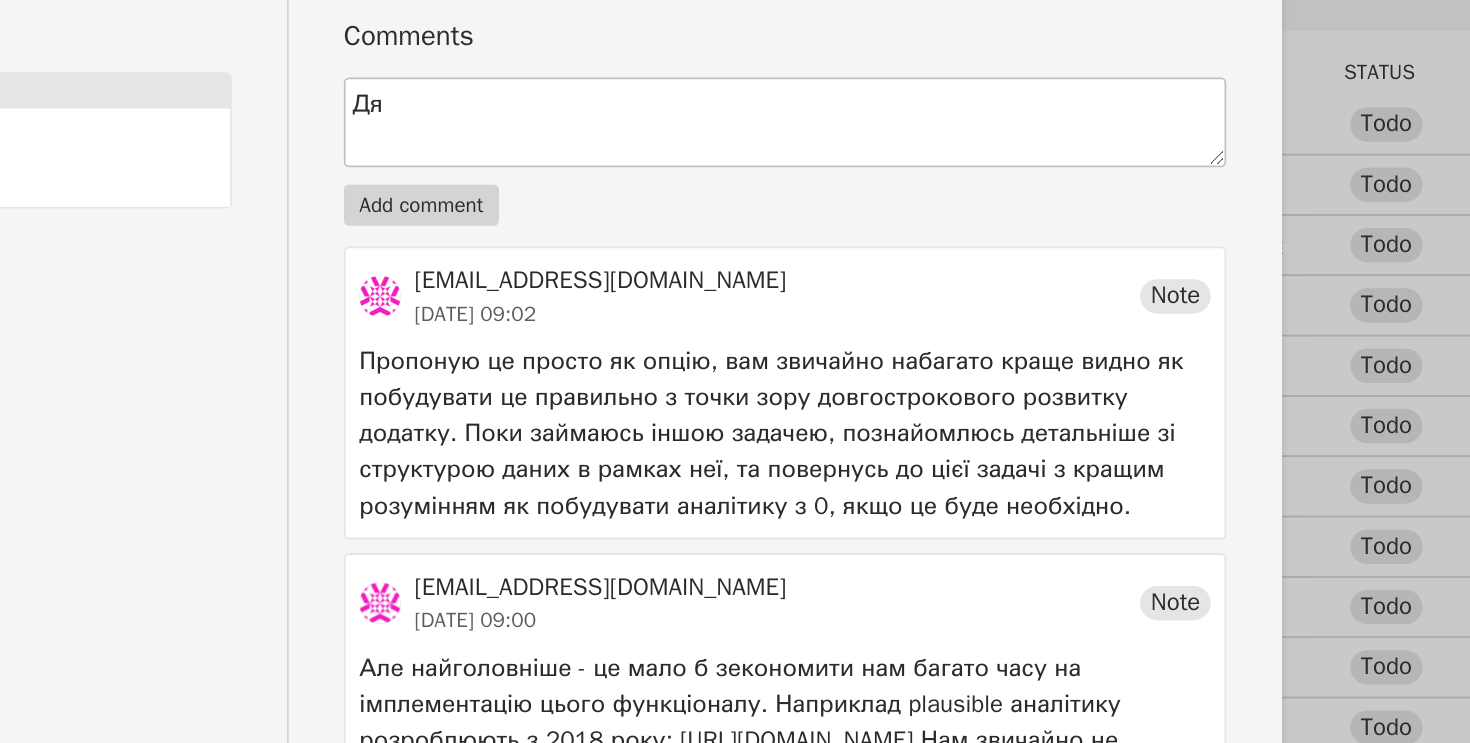 type on "Д" 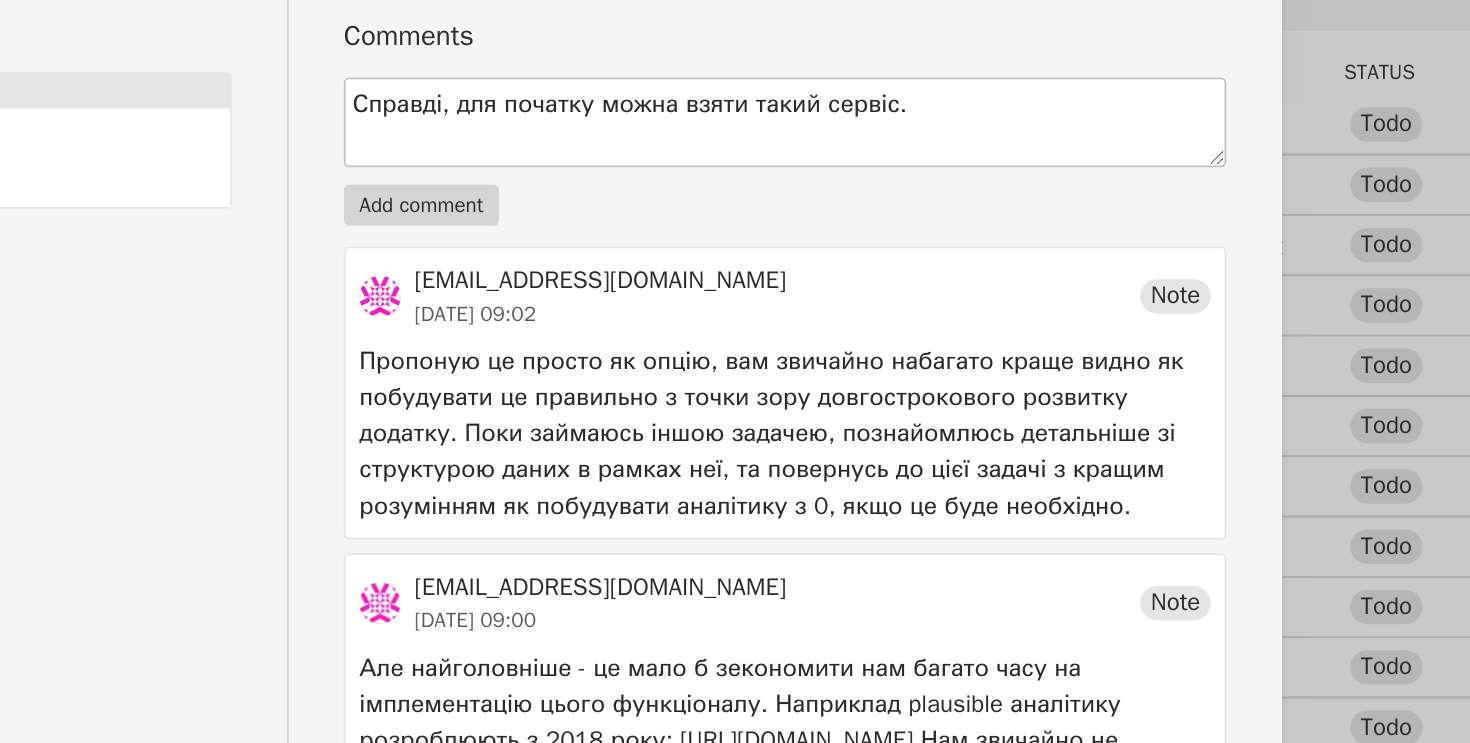 paste on "Umami" 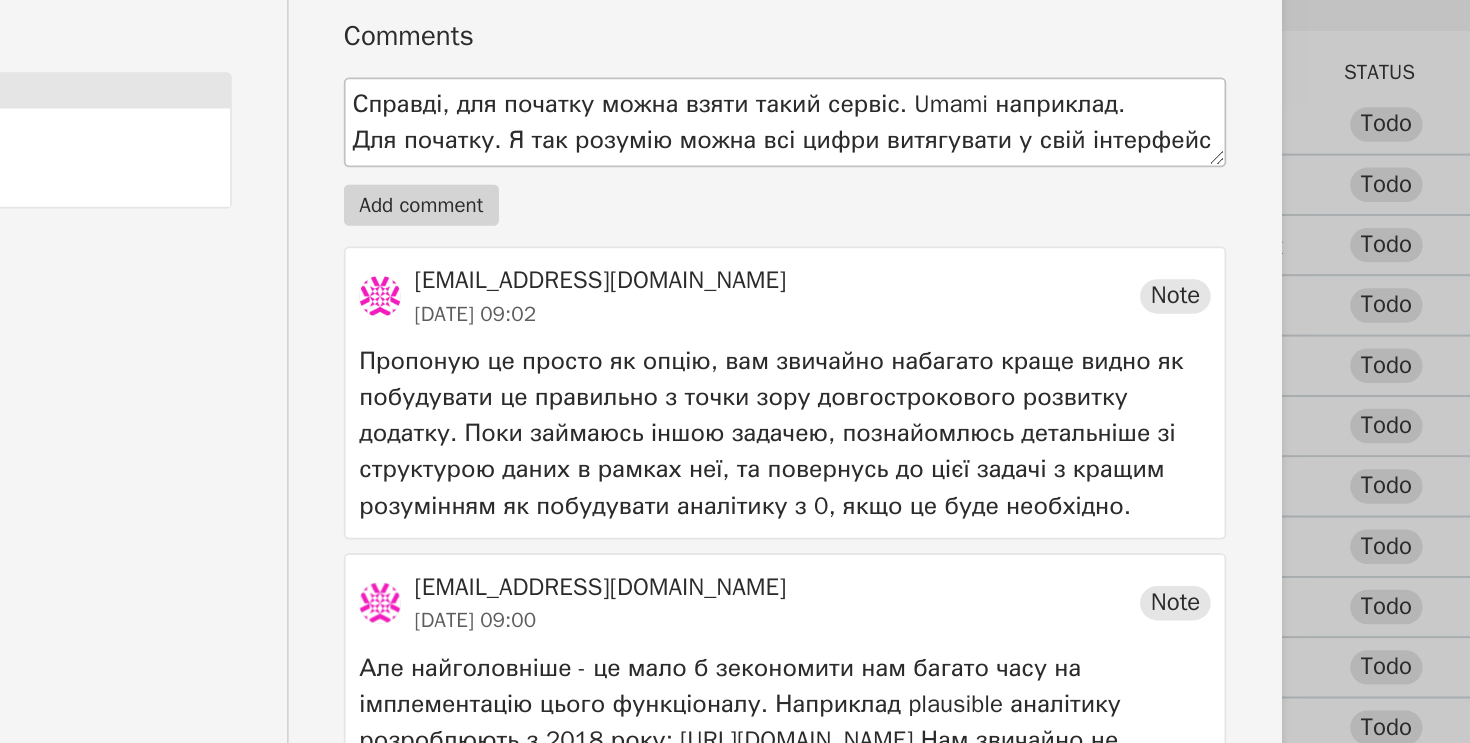 scroll, scrollTop: 15, scrollLeft: 0, axis: vertical 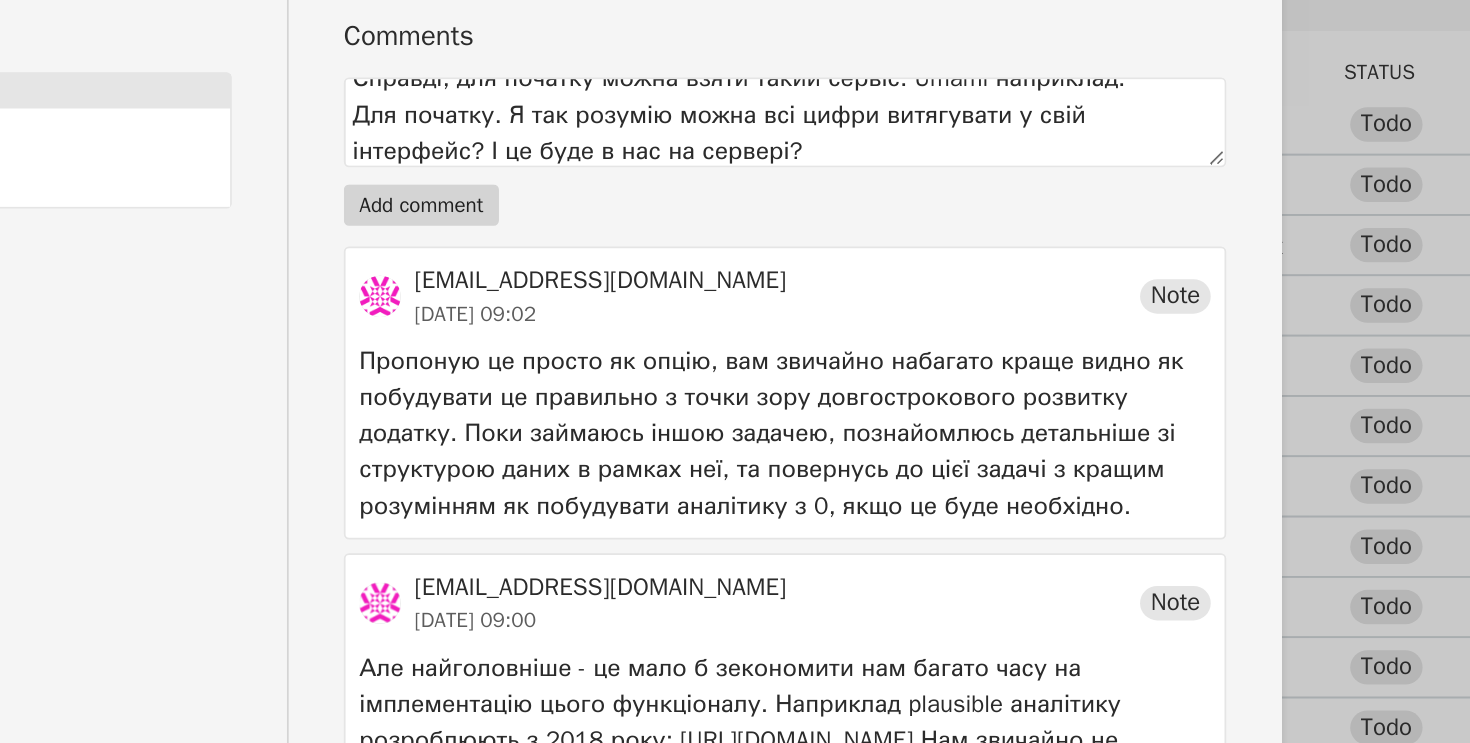 type on "Справді, для початку можна взяти такий сервіс. Umami наприклад.
Для початку. Я так розумію можна всі цифри витягувати у свій інтерфейс? І це буде в нас на сервері?" 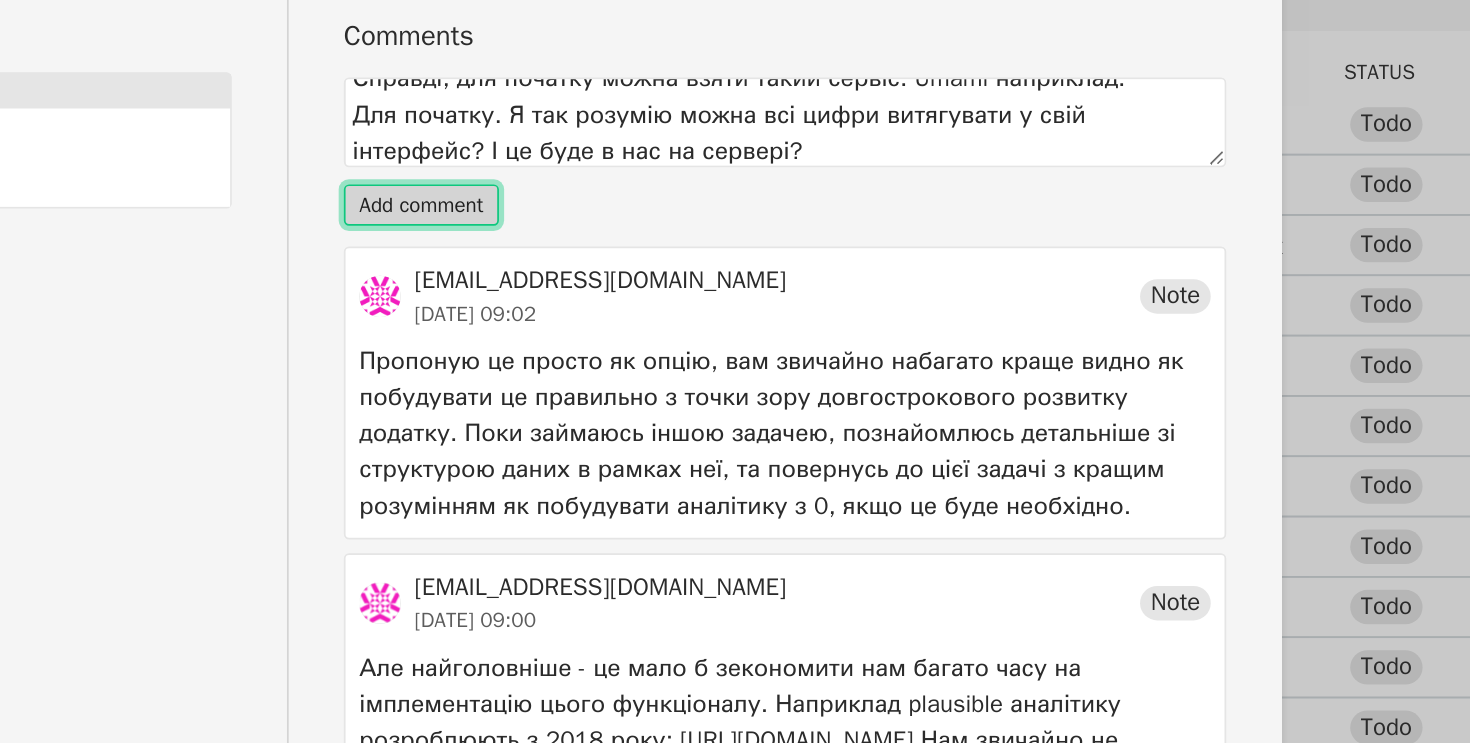 click on "Add comment" at bounding box center (812, 245) 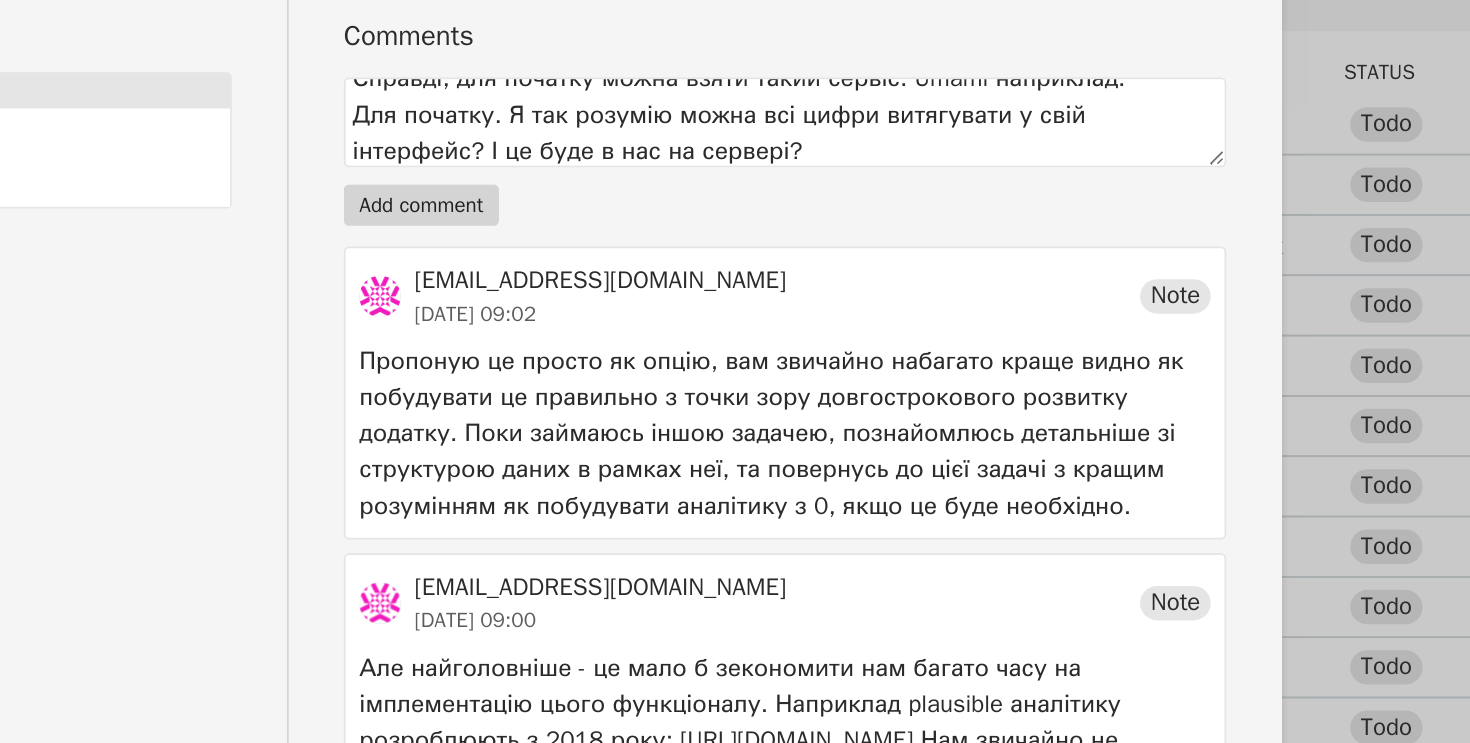 type 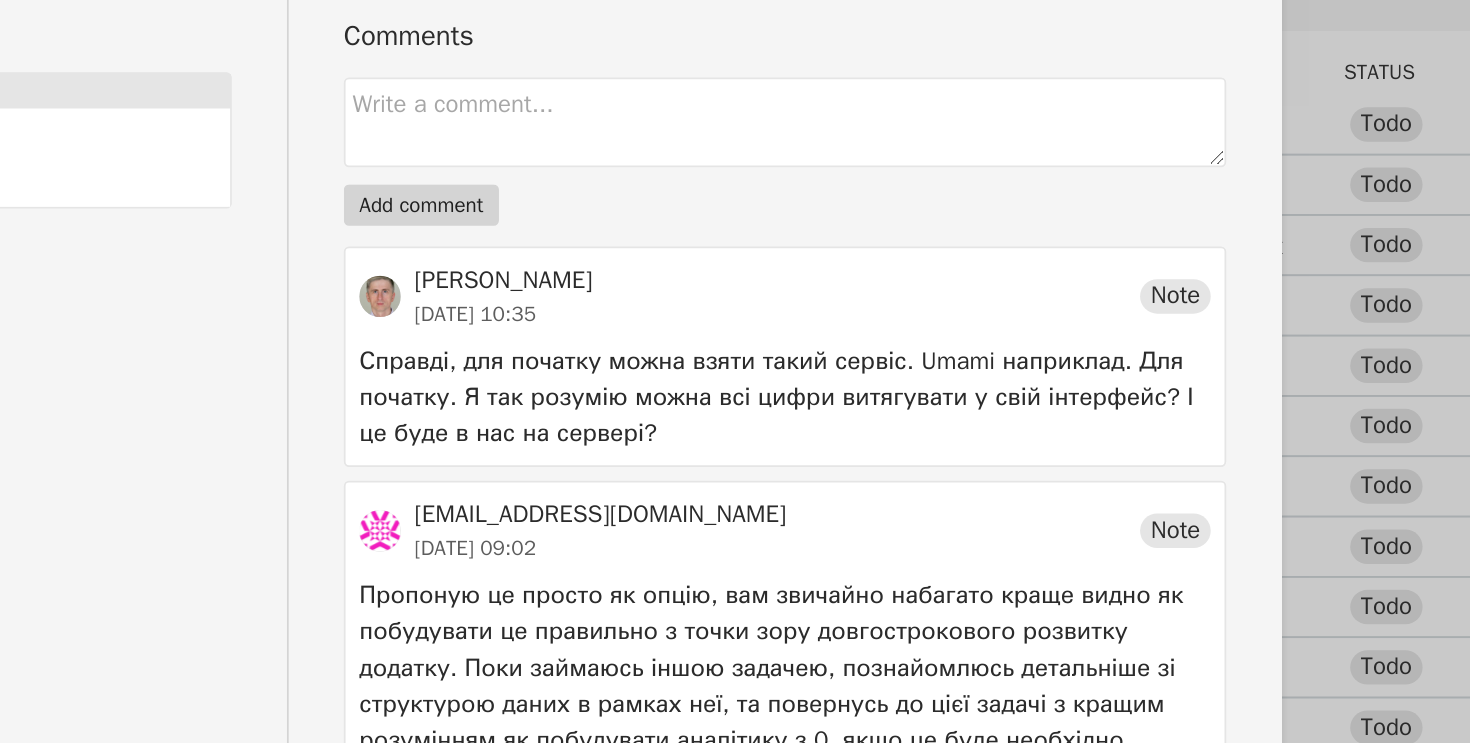 scroll, scrollTop: 0, scrollLeft: 0, axis: both 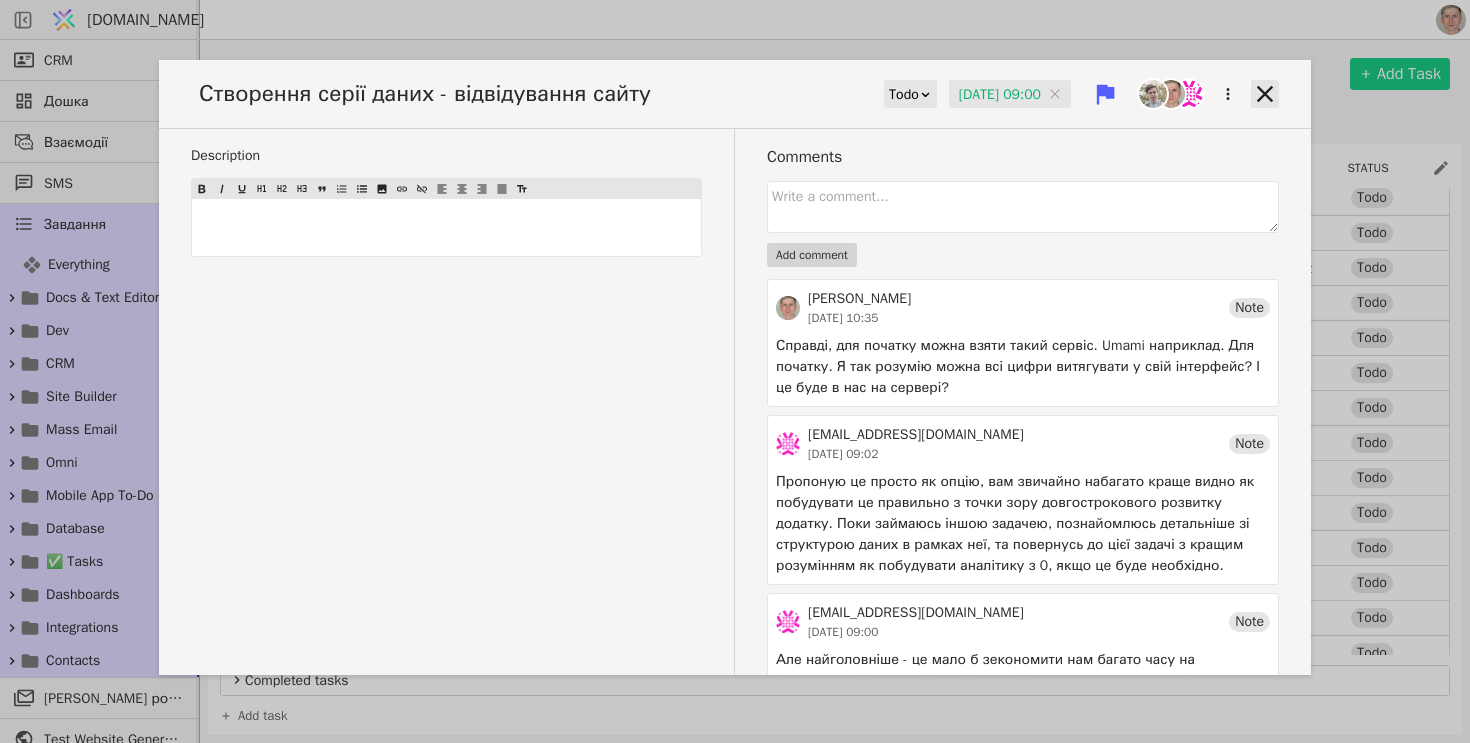 click 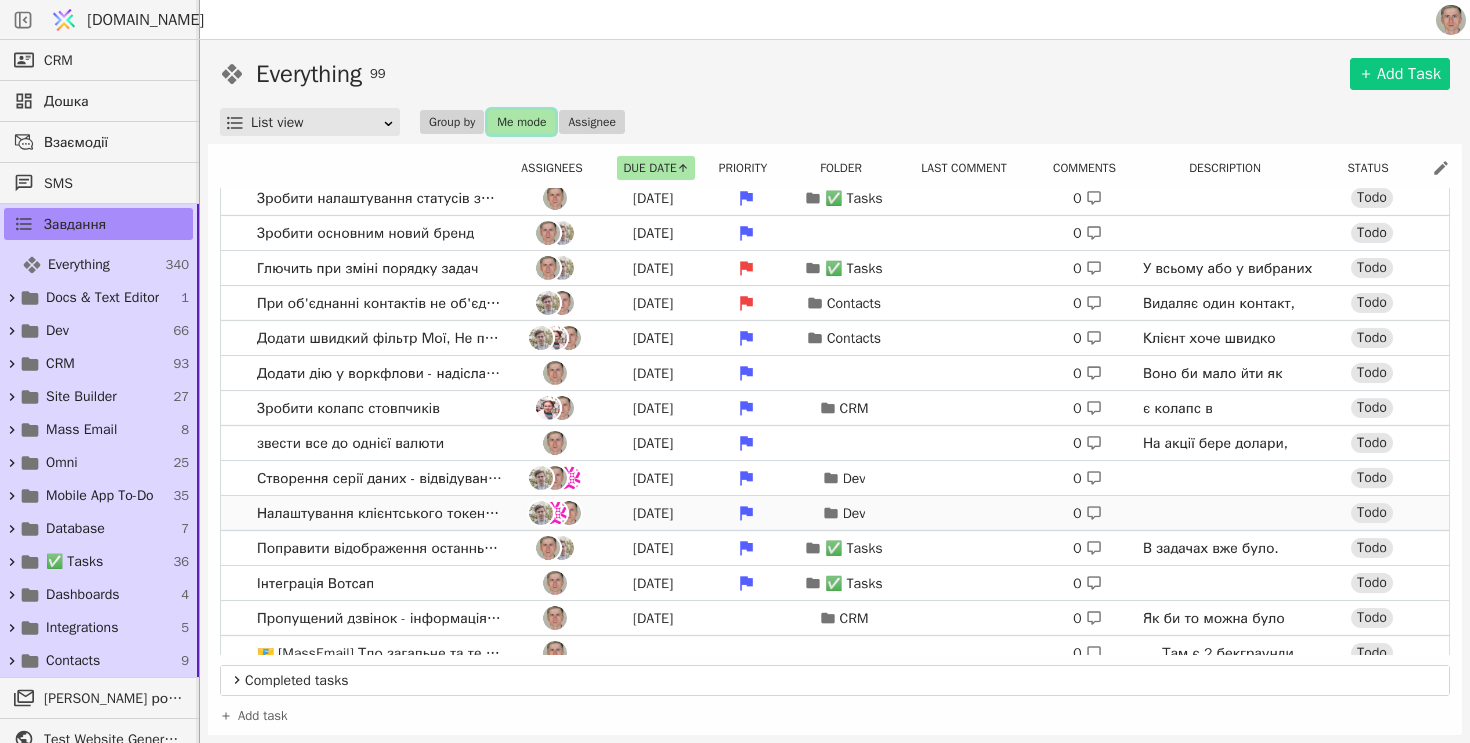 click on "[DATE] Dev 0   Todo" at bounding box center (965, 513) 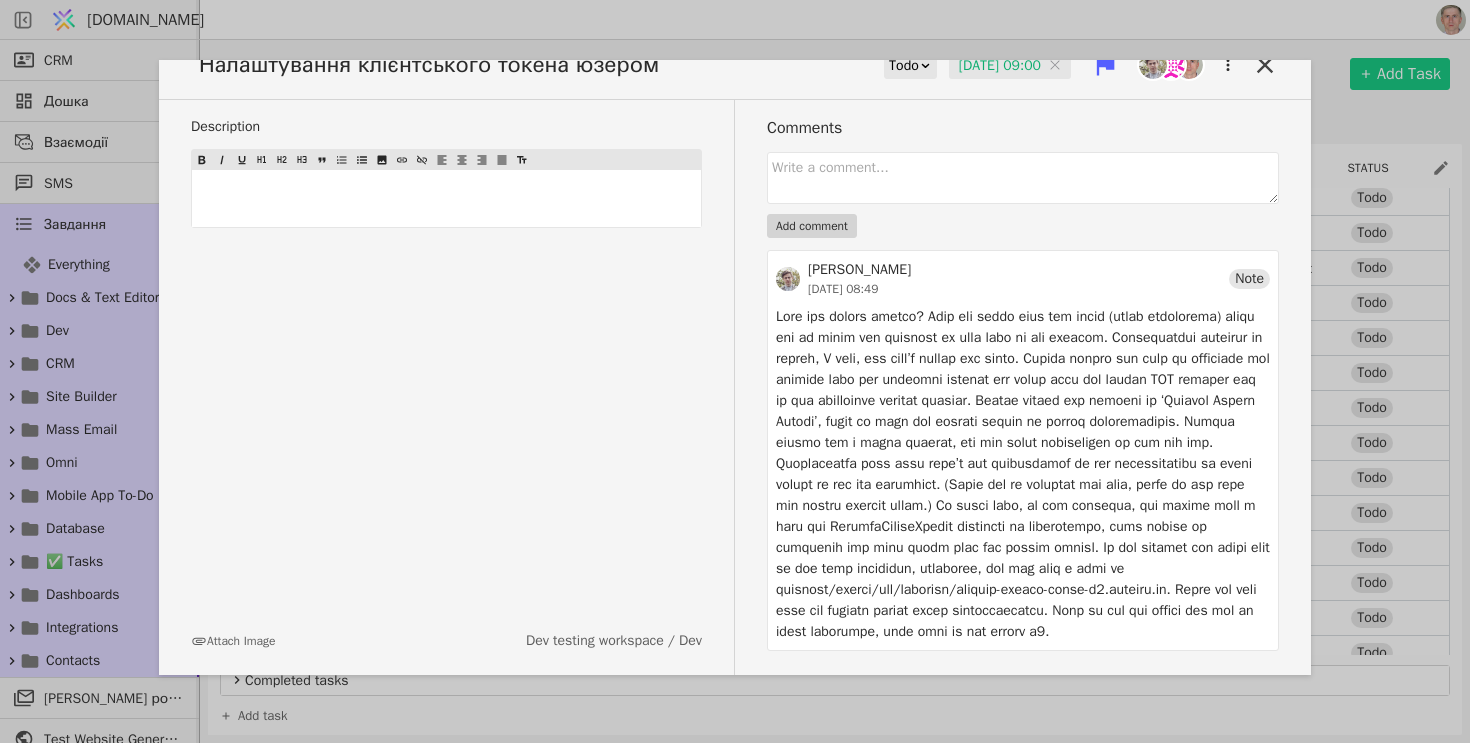 scroll, scrollTop: 0, scrollLeft: 0, axis: both 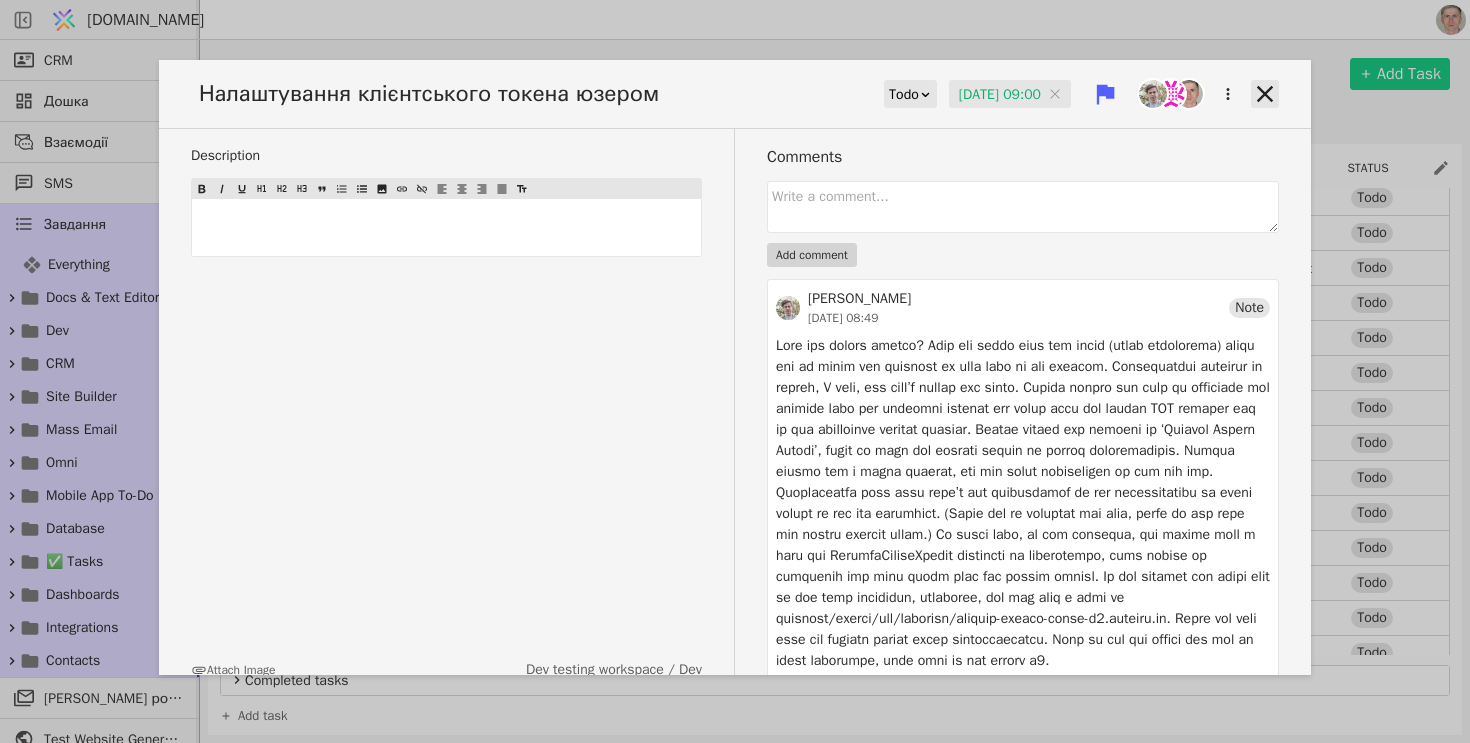 click 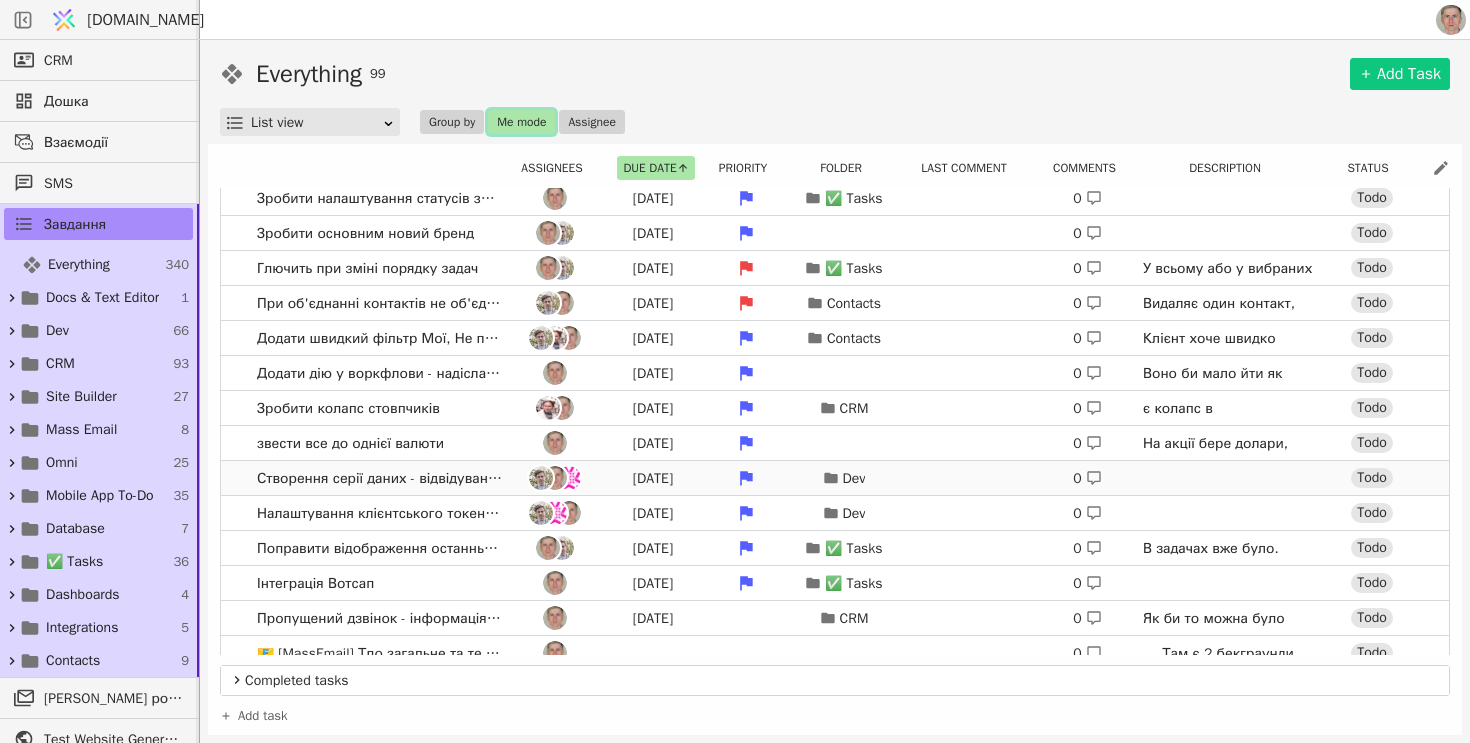 click on "[DATE] Dev 0   Todo" at bounding box center (965, 478) 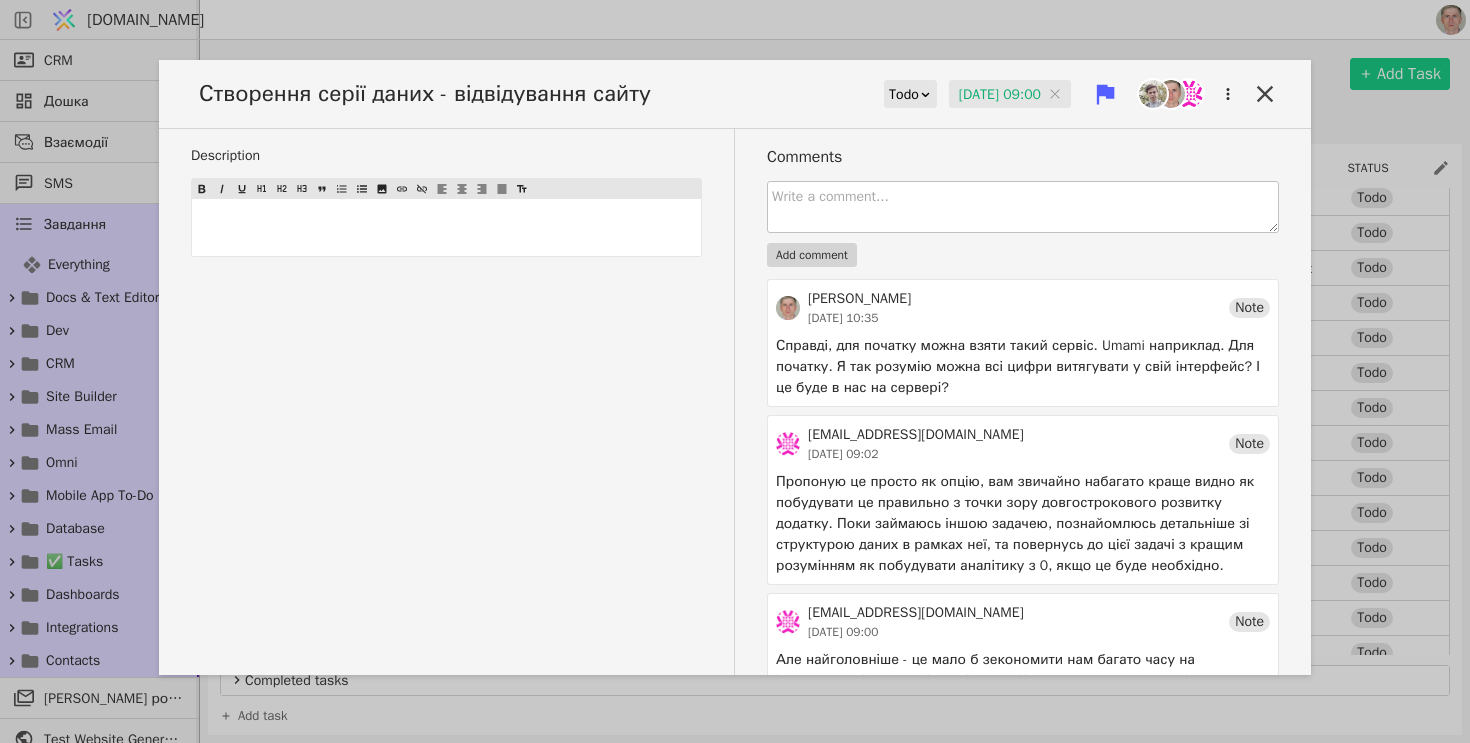 click at bounding box center (1023, 207) 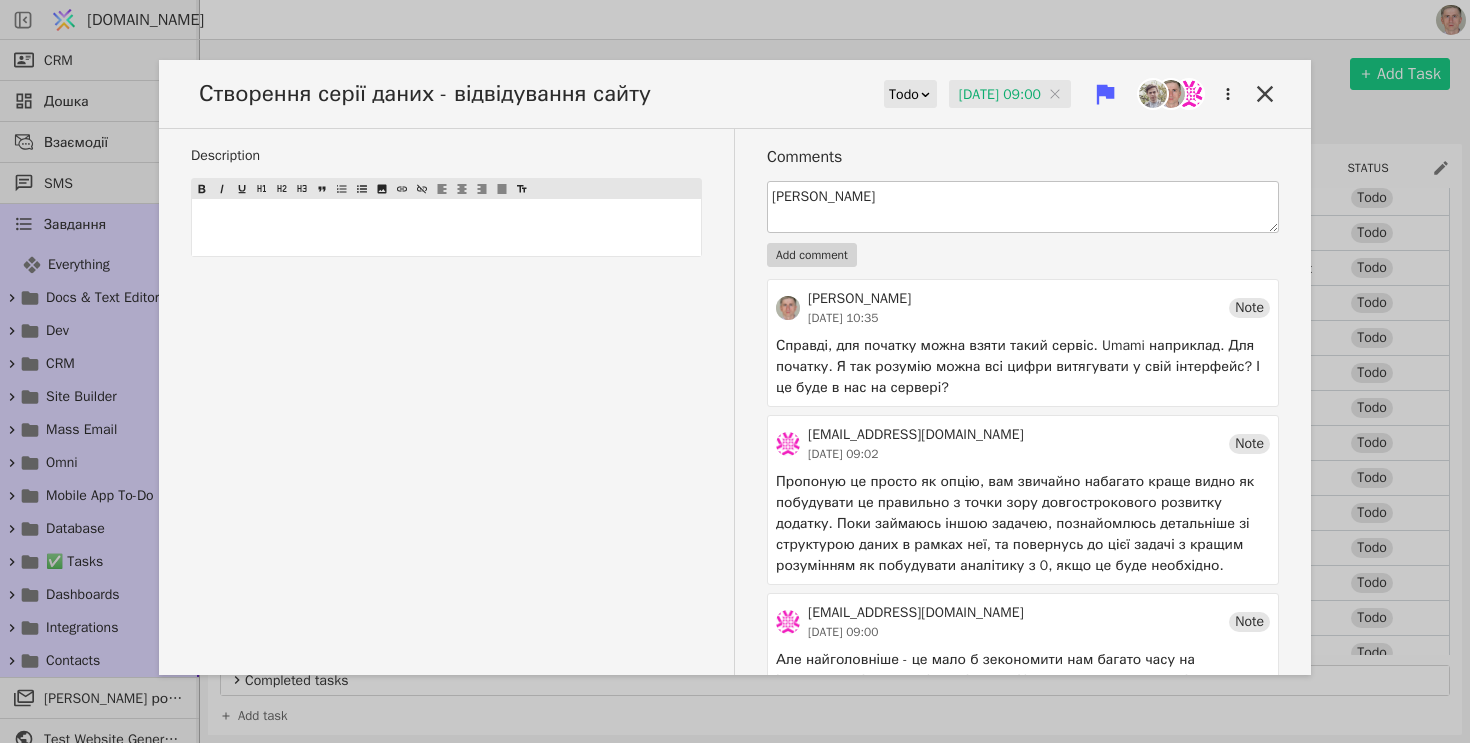 type on "Т" 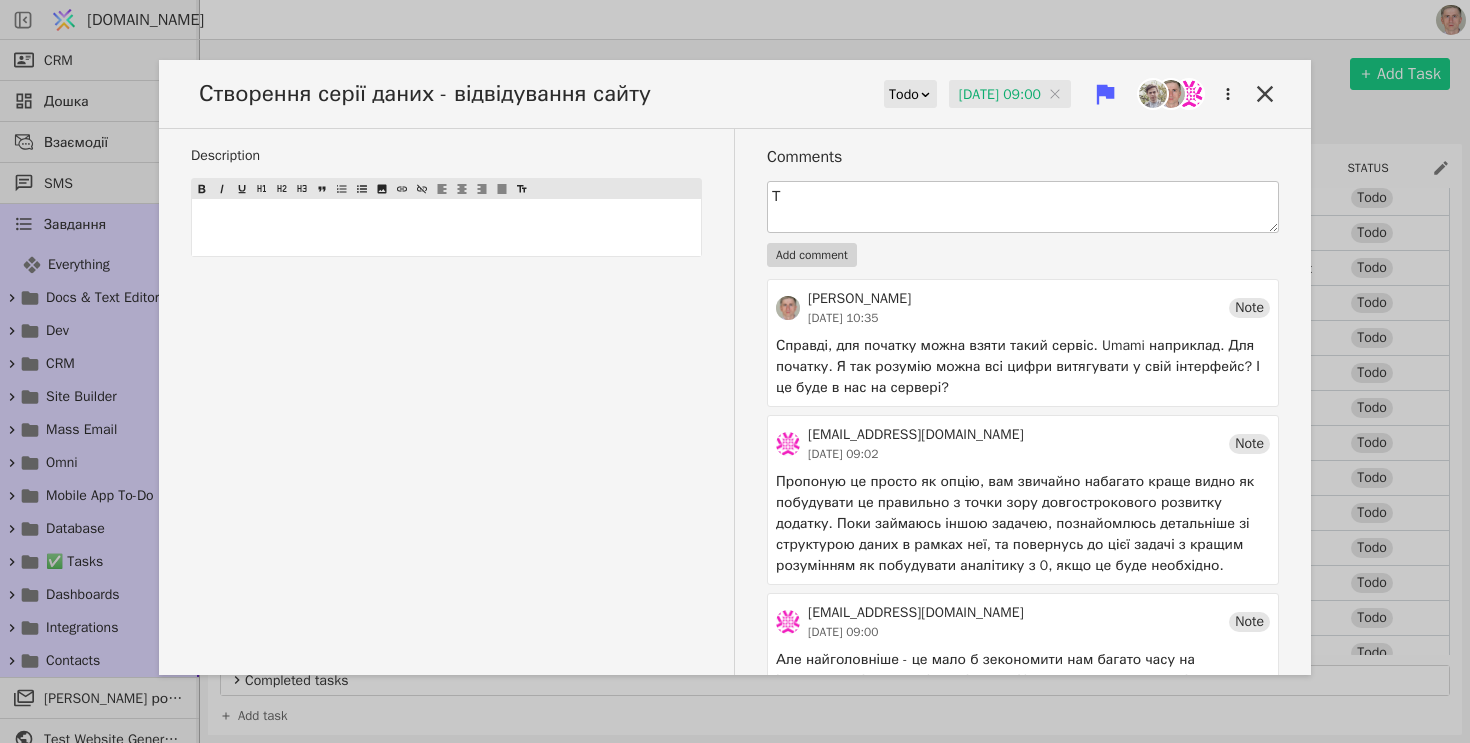 type 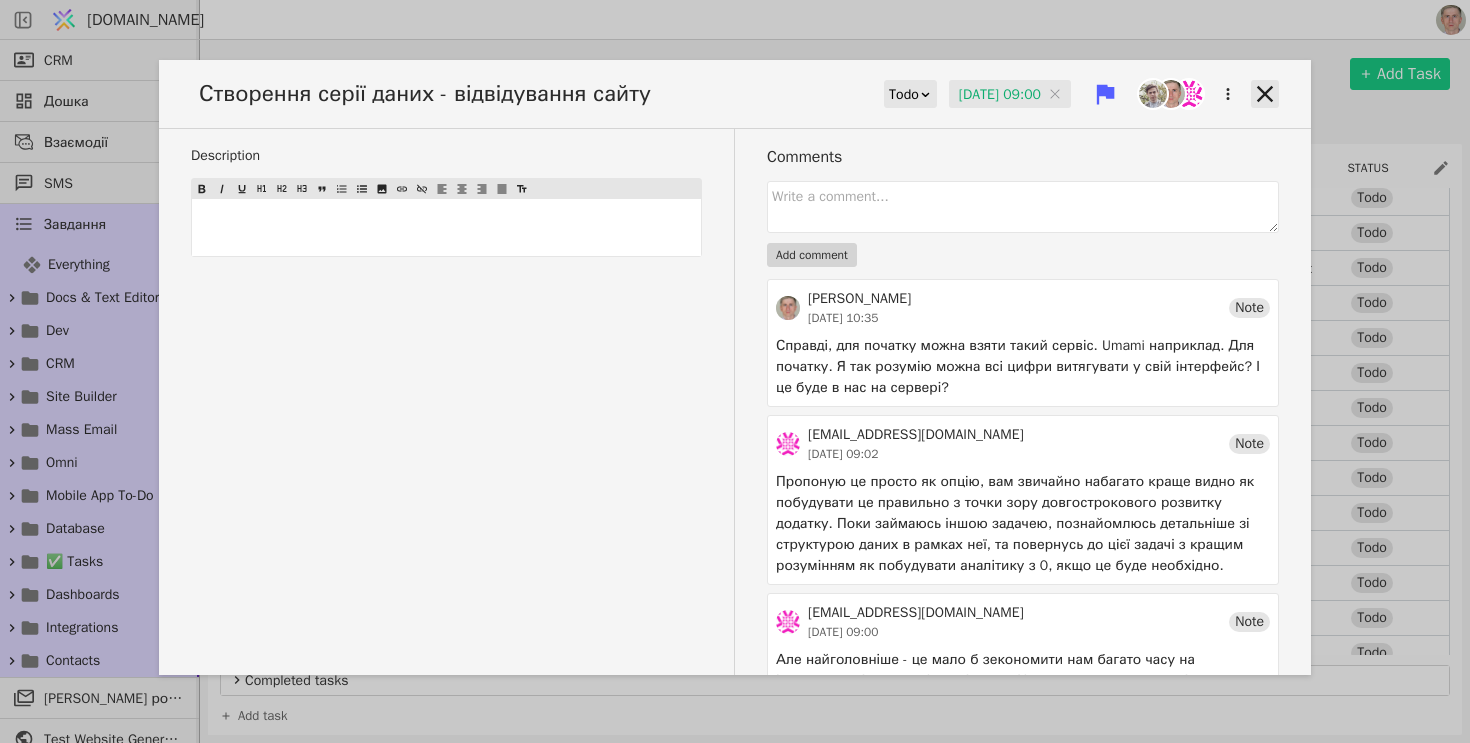 click 